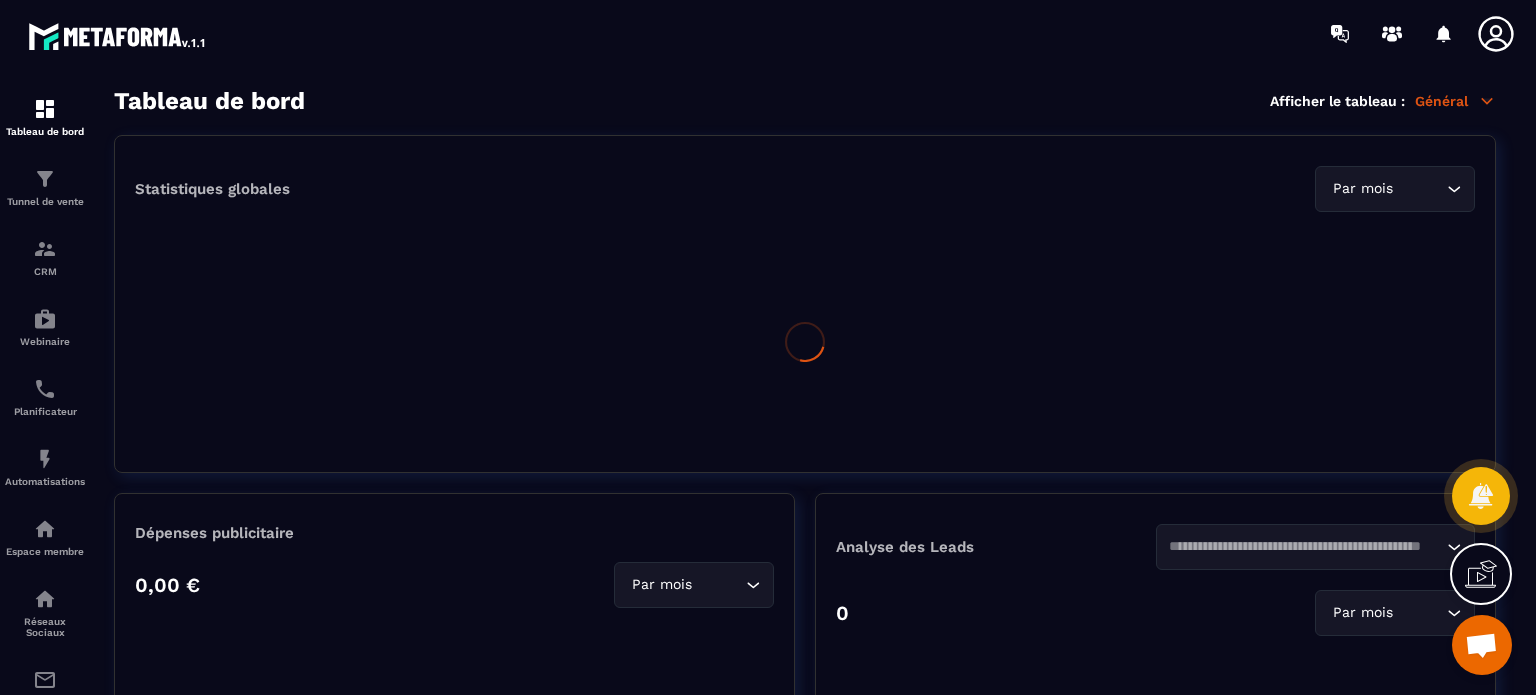 scroll, scrollTop: 0, scrollLeft: 0, axis: both 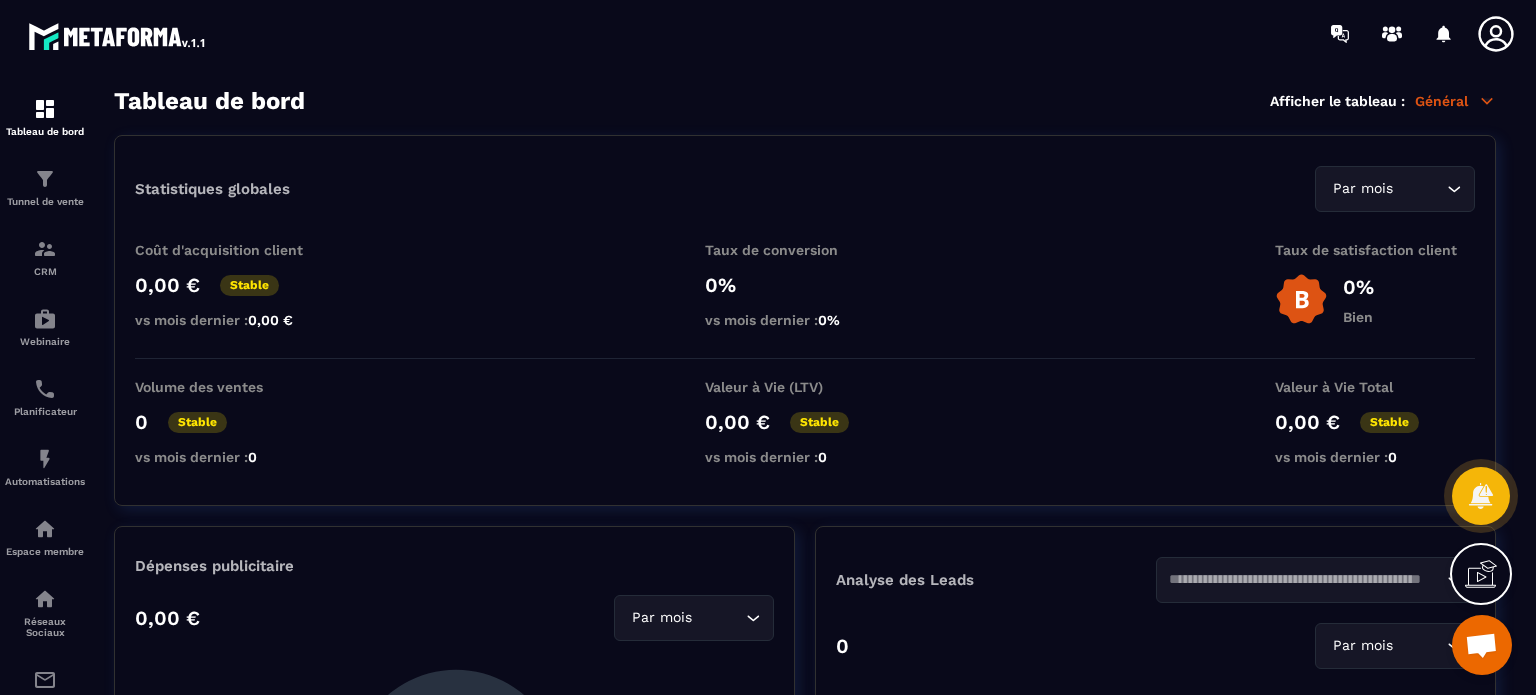 click 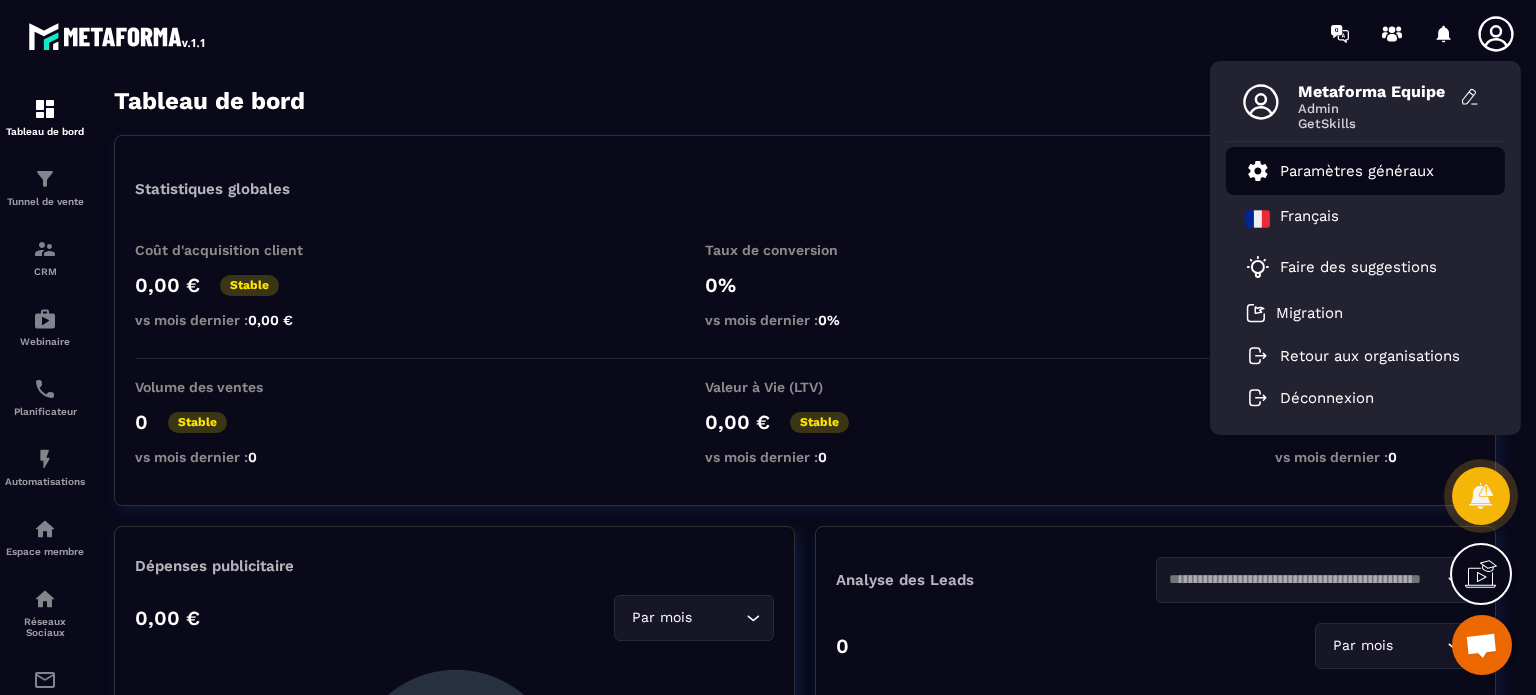 click on "Paramètres généraux" at bounding box center (1357, 171) 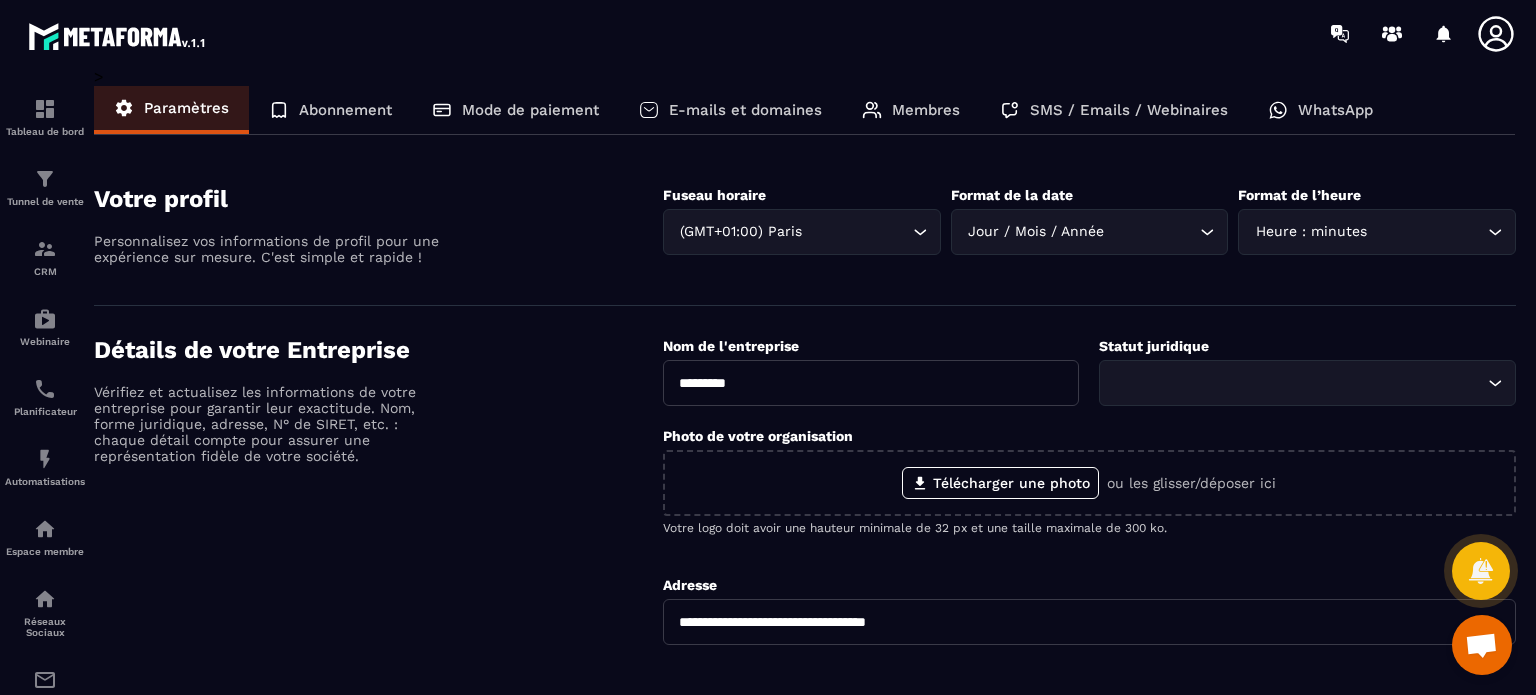 click on "E-mails et domaines" at bounding box center (745, 110) 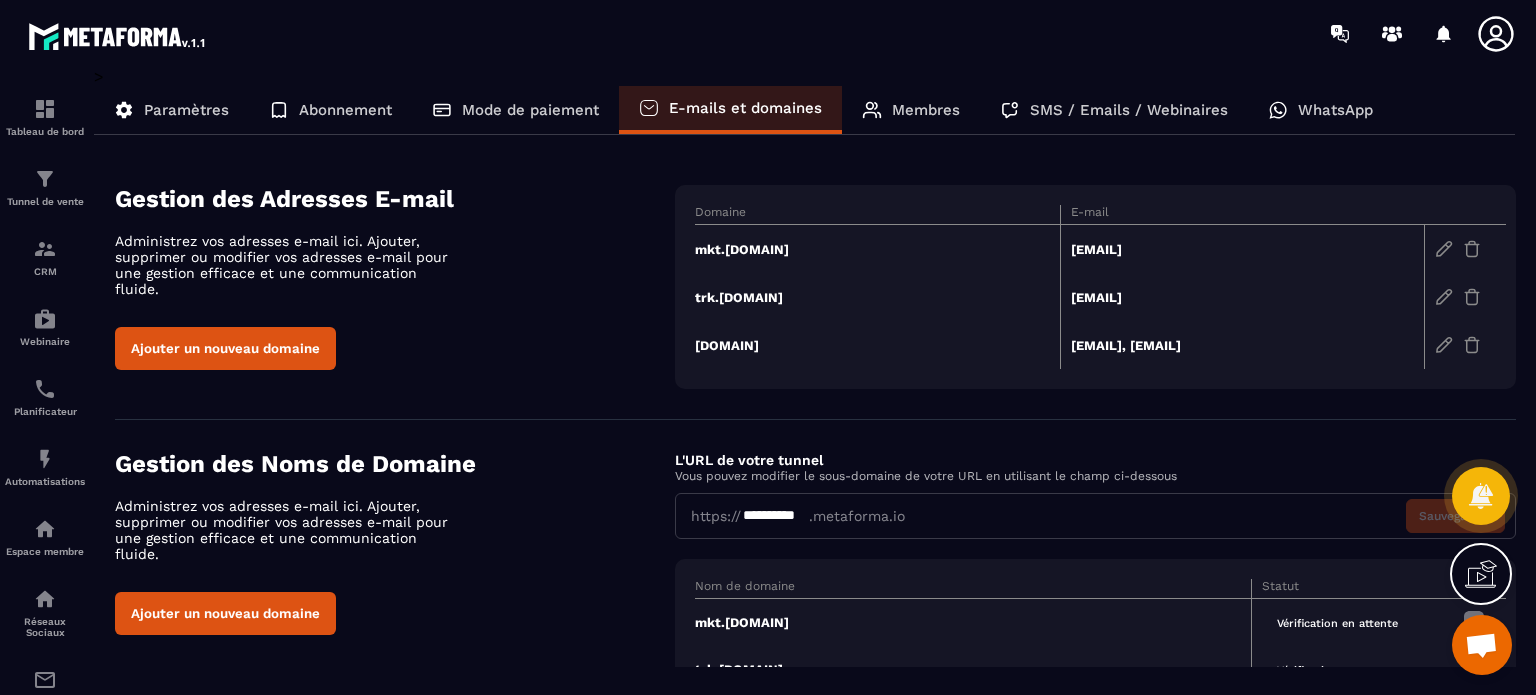 click at bounding box center (1472, 249) 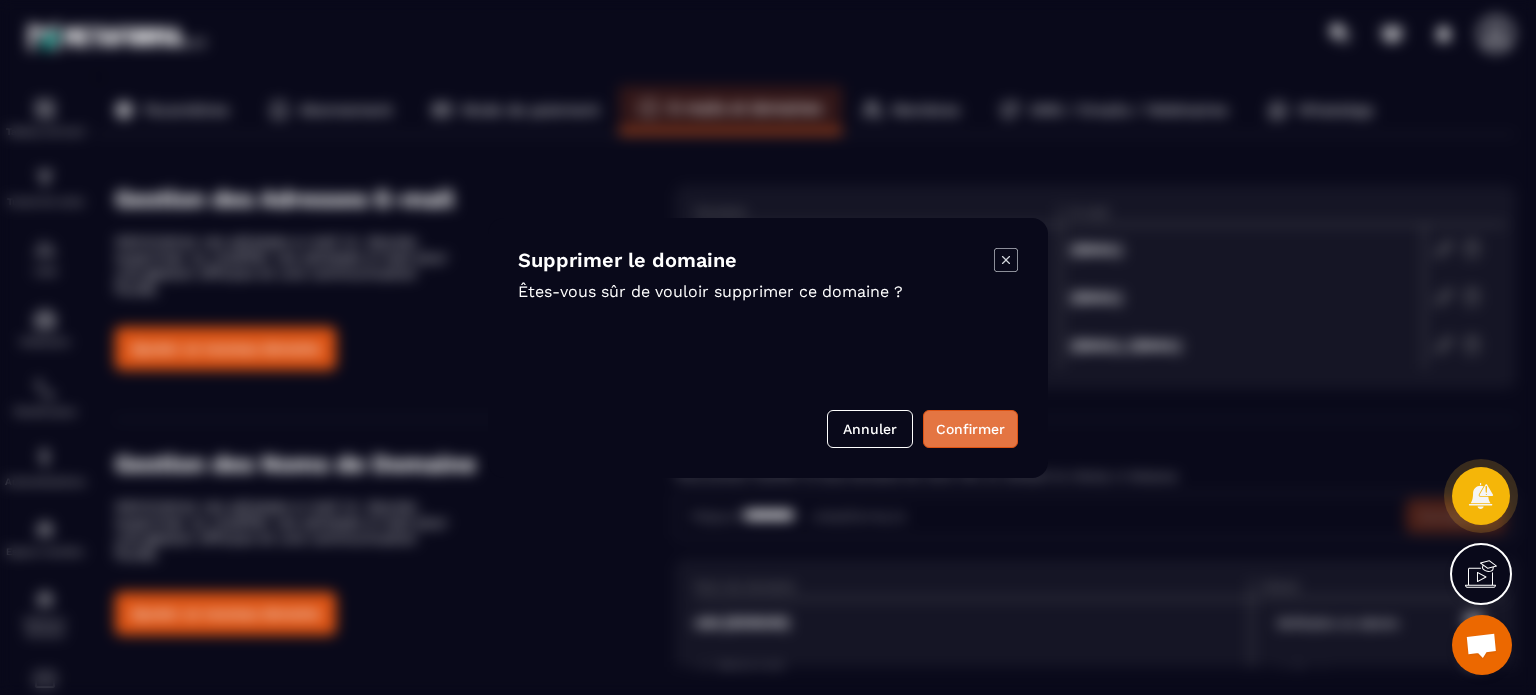 click on "Confirmer" at bounding box center [970, 429] 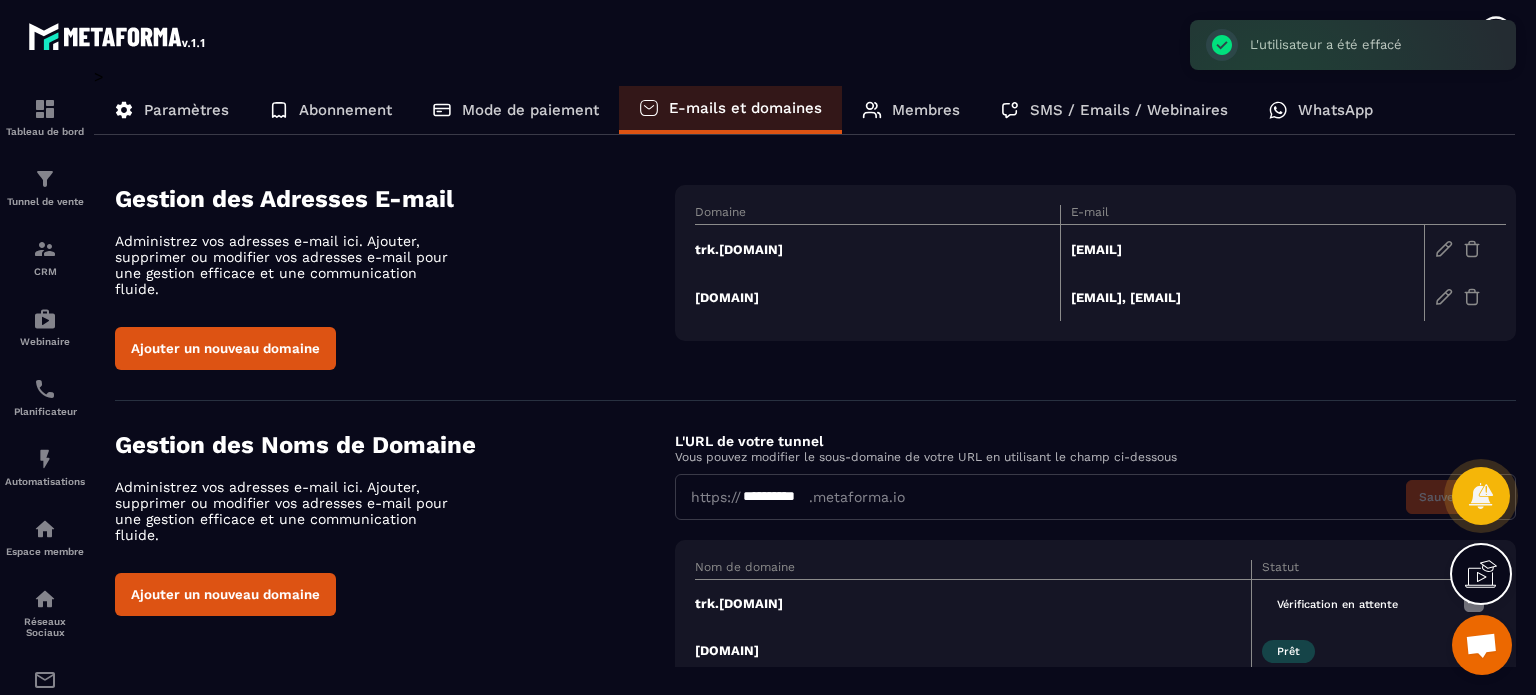 click at bounding box center [1472, 249] 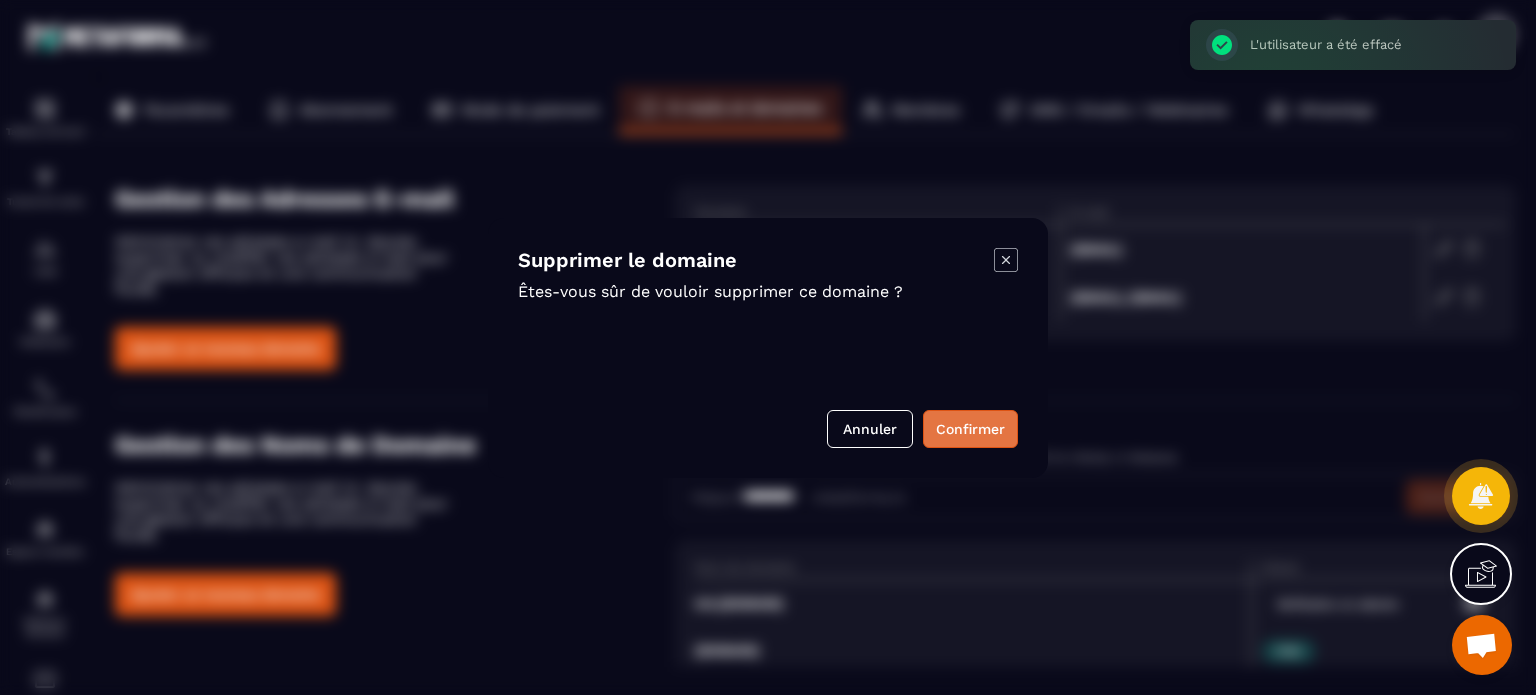 click on "Confirmer" at bounding box center (970, 429) 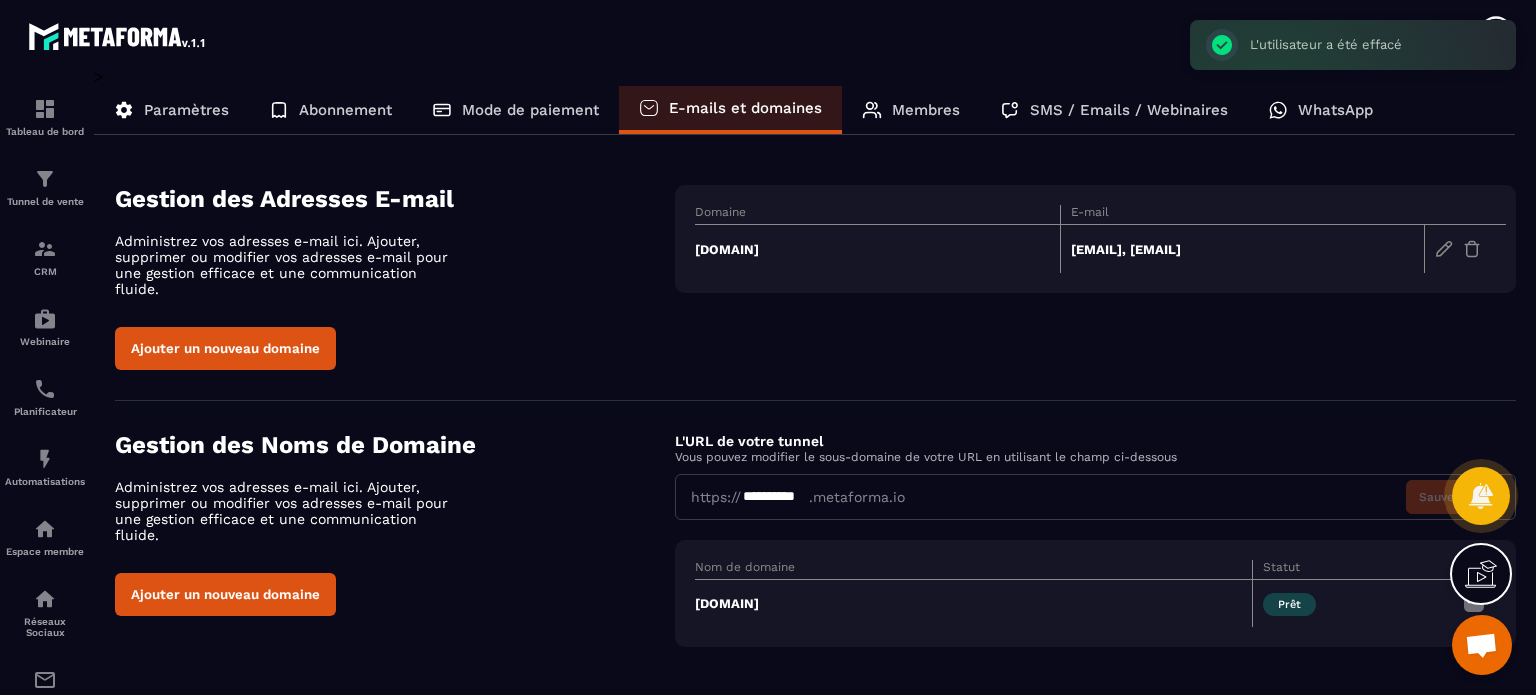 click on "Ajouter un nouveau domaine" at bounding box center (395, 348) 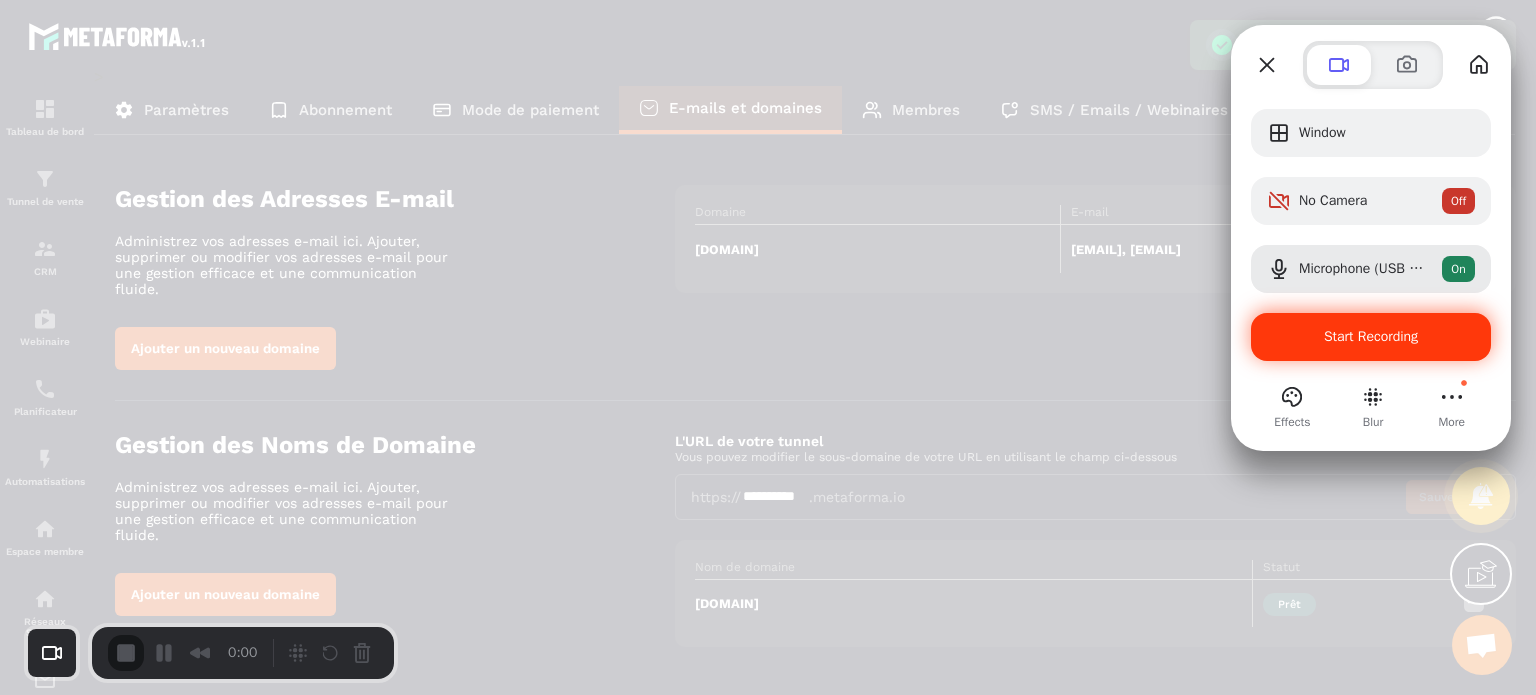 click on "Start Recording" at bounding box center (1371, 337) 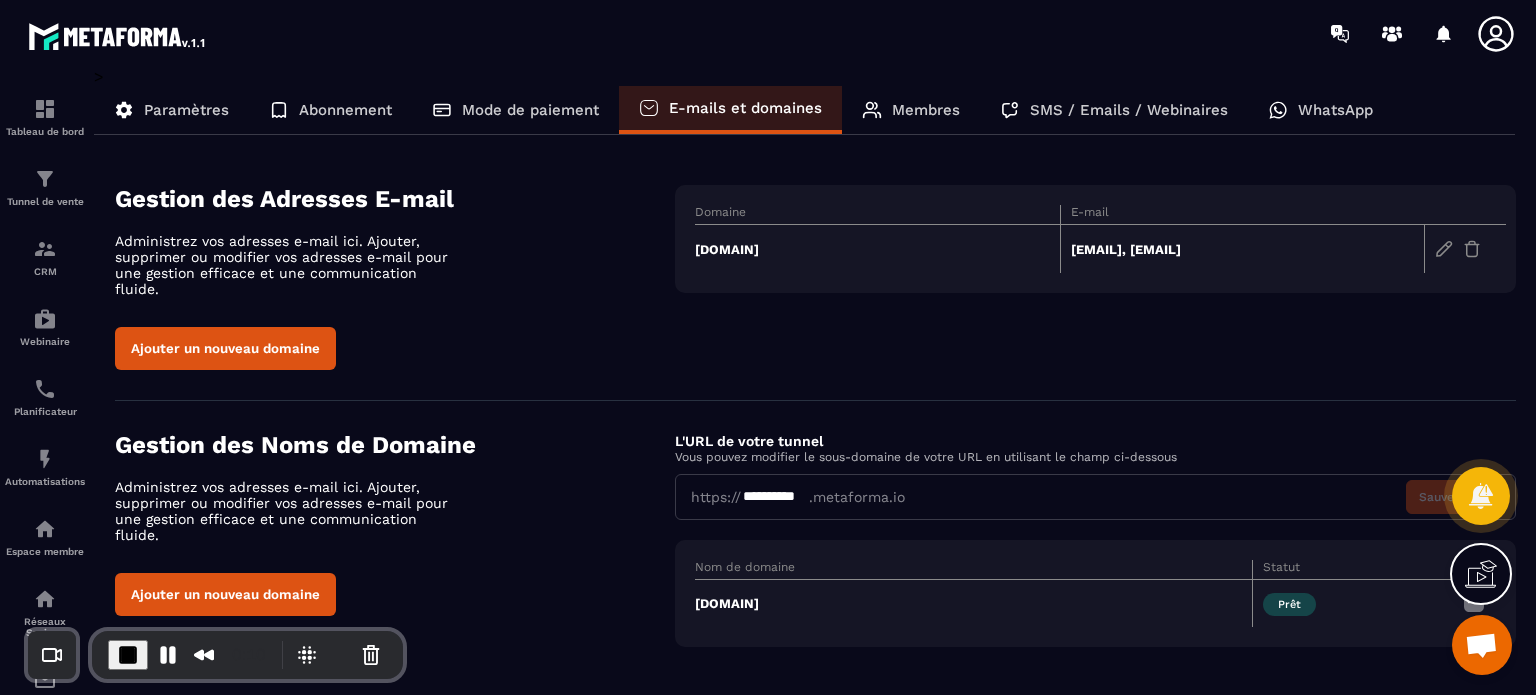 click on "Ajouter un nouveau domaine" at bounding box center (225, 348) 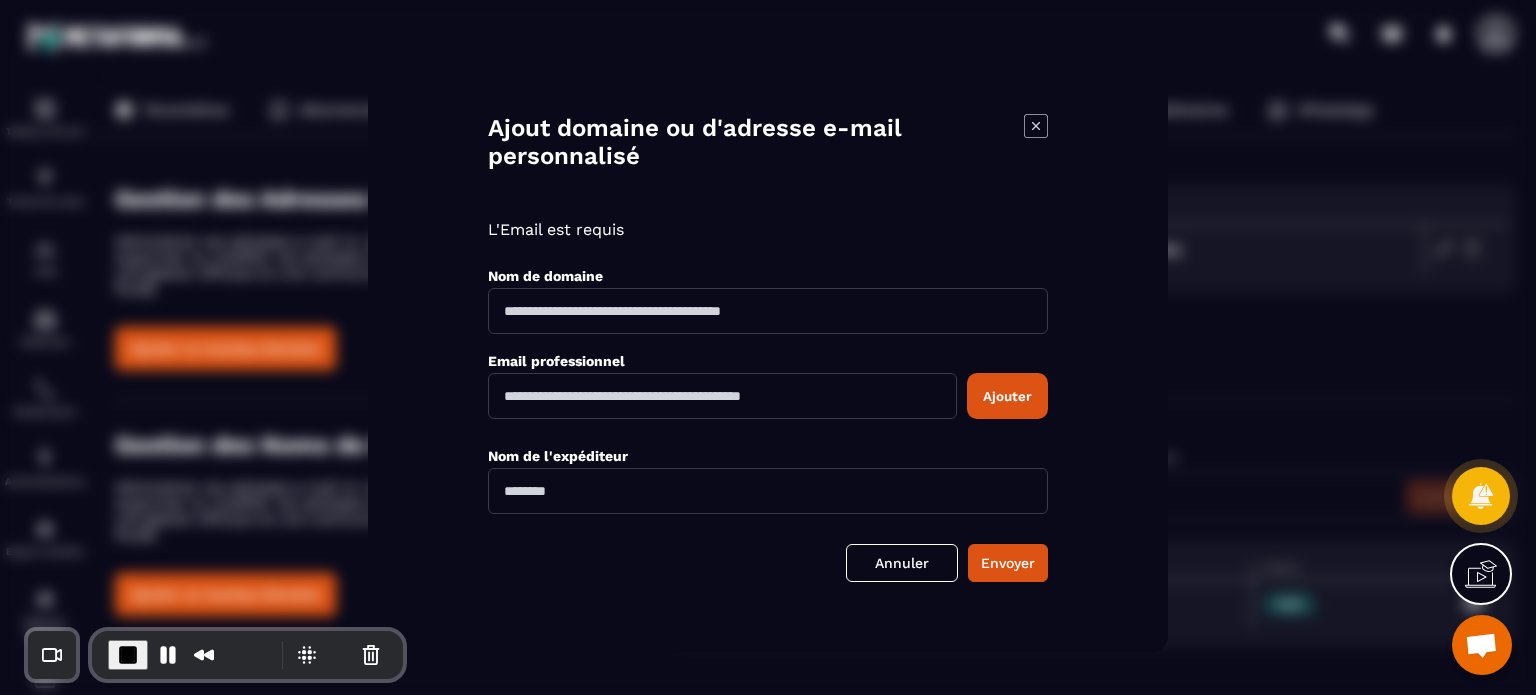 click at bounding box center [768, 311] 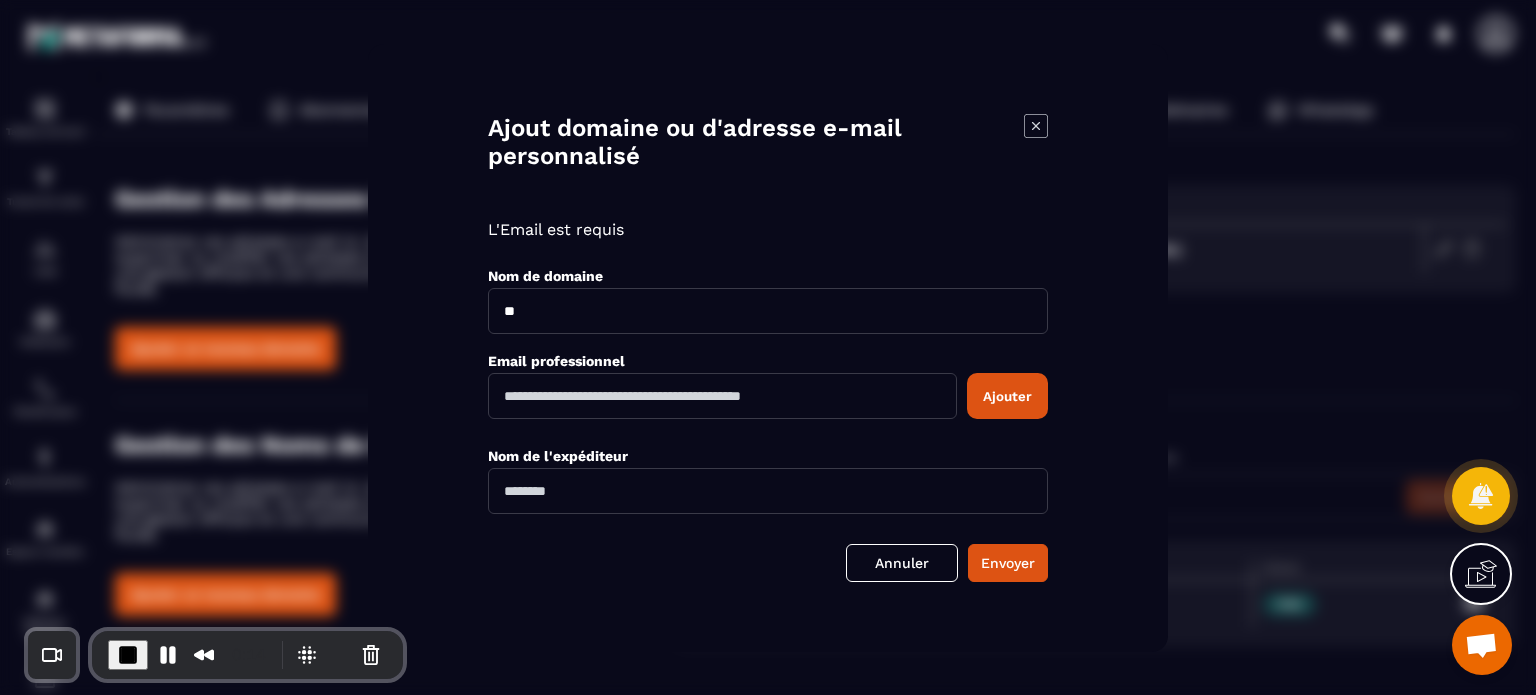 type on "*" 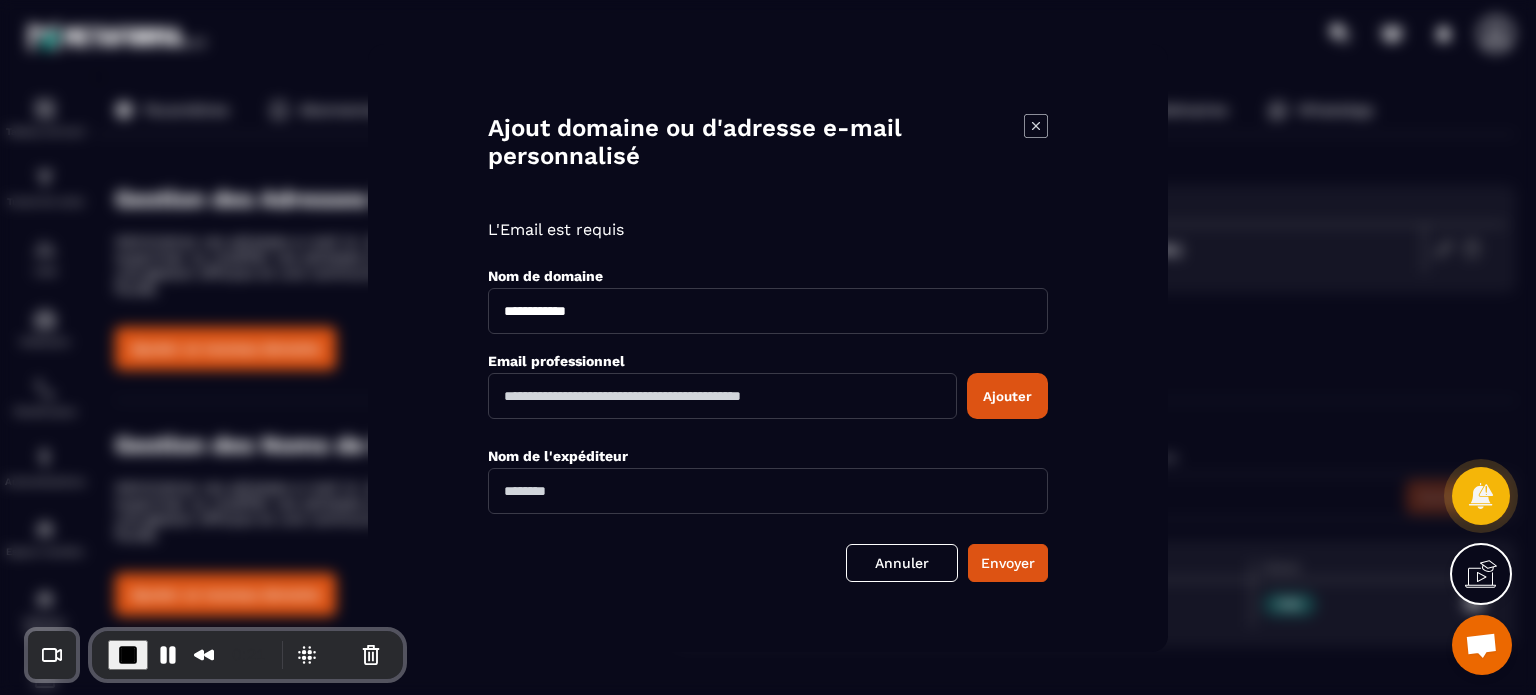type on "**********" 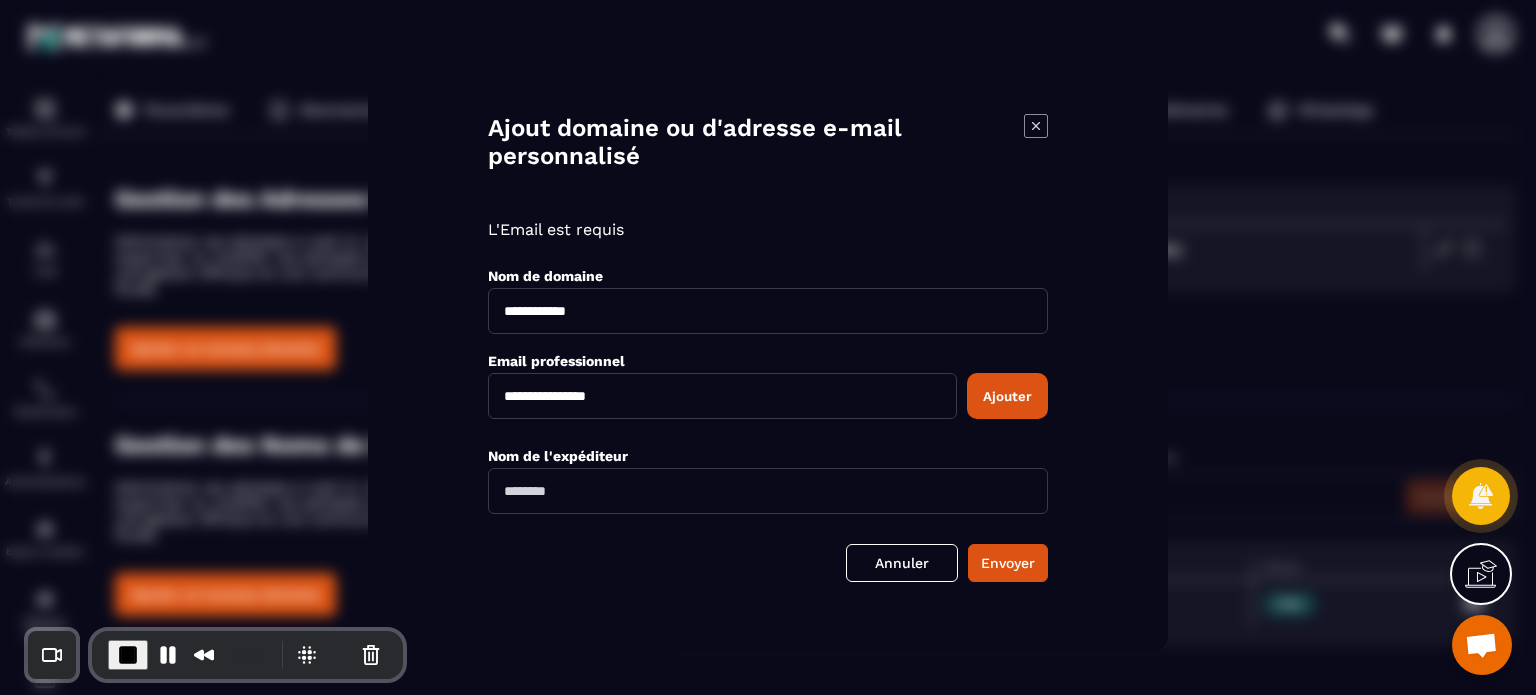 type on "**********" 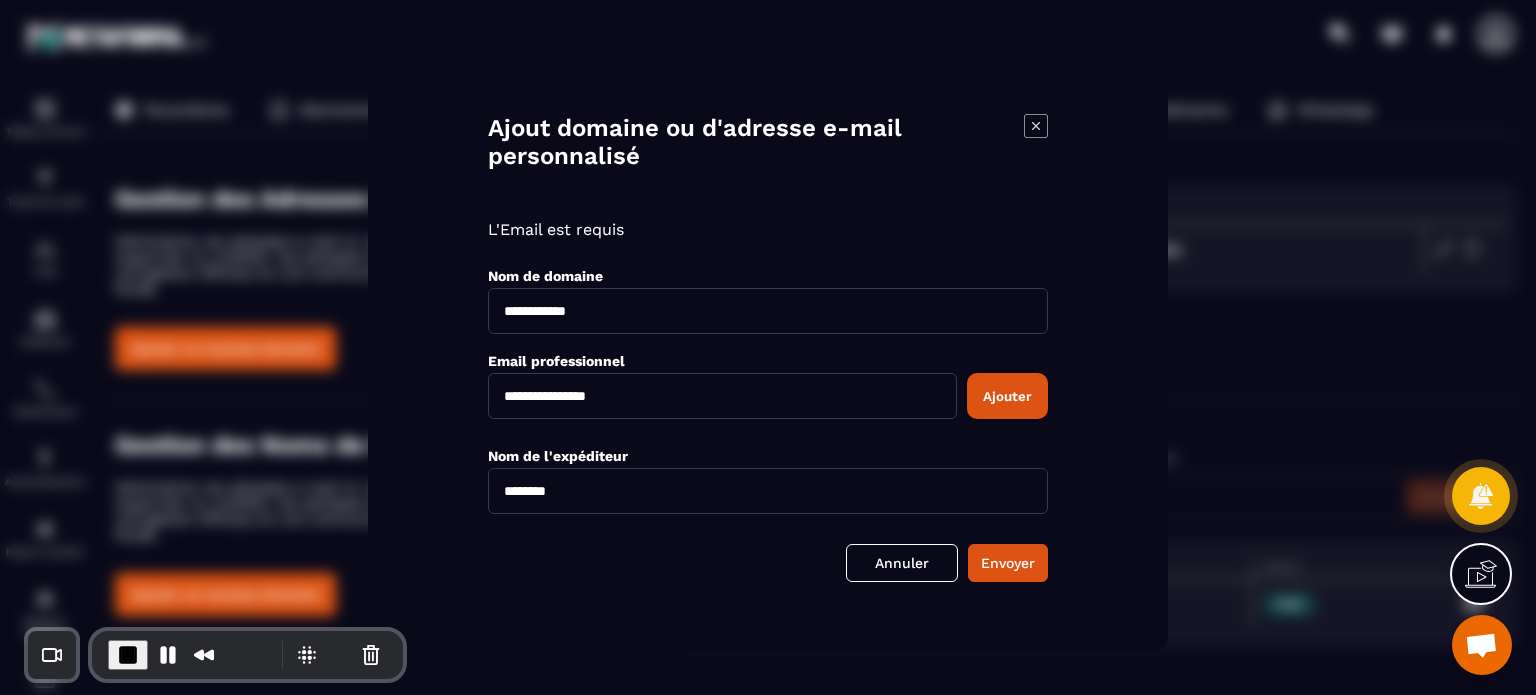 type on "********" 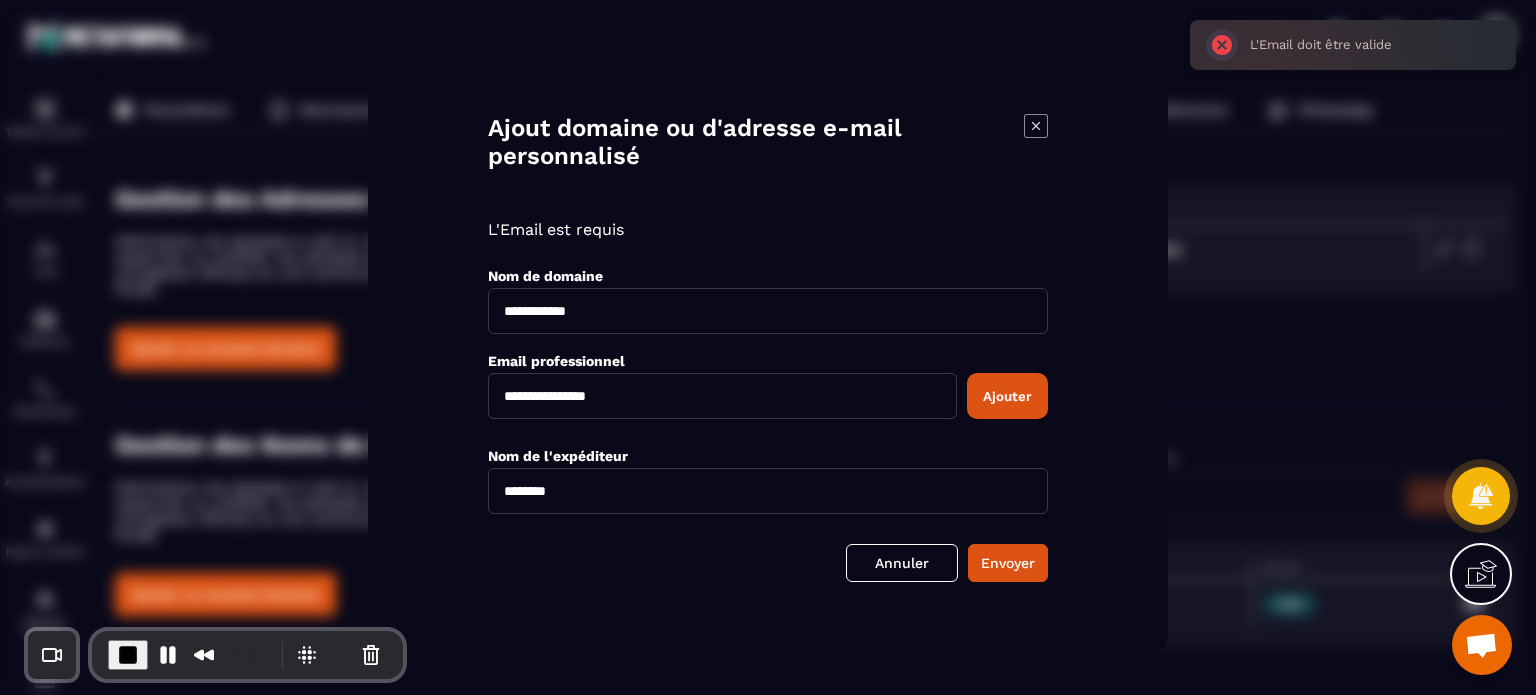 click on "**********" at bounding box center (722, 396) 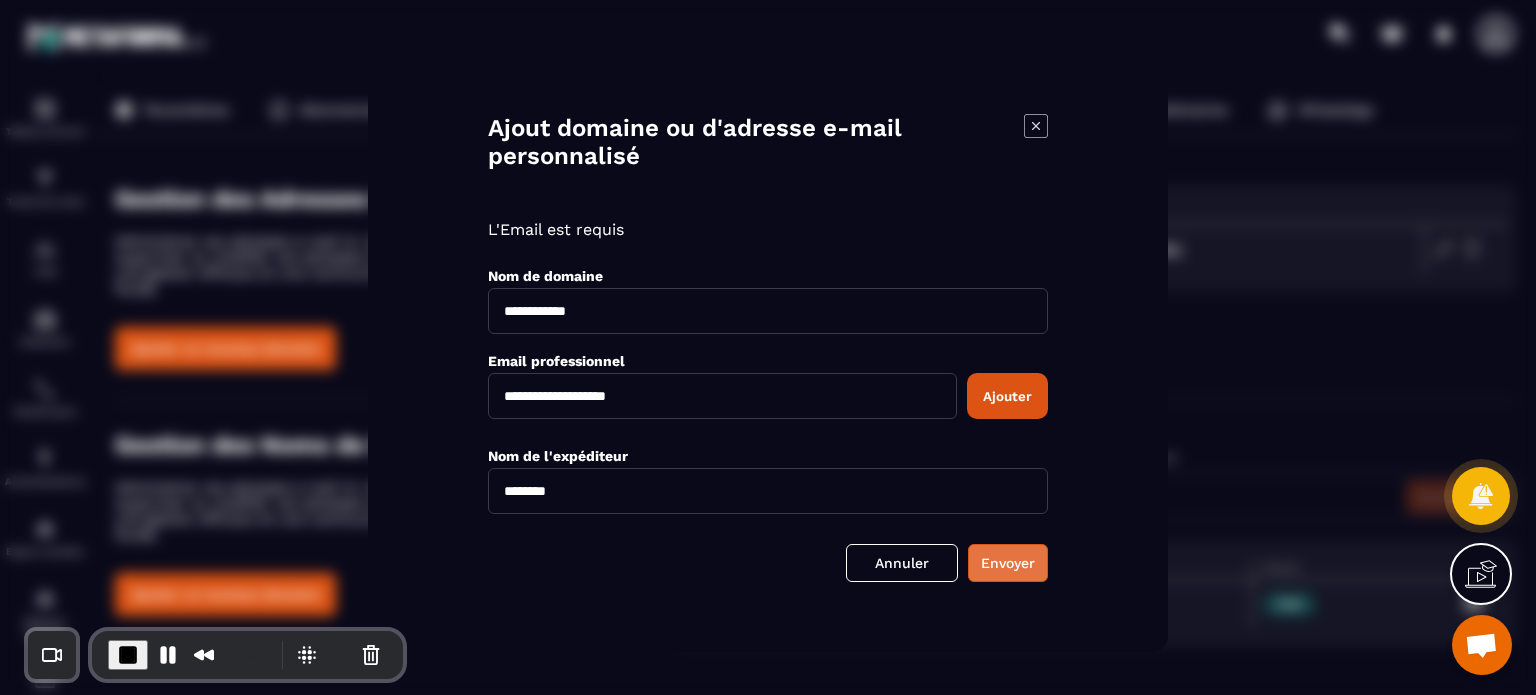 type on "**********" 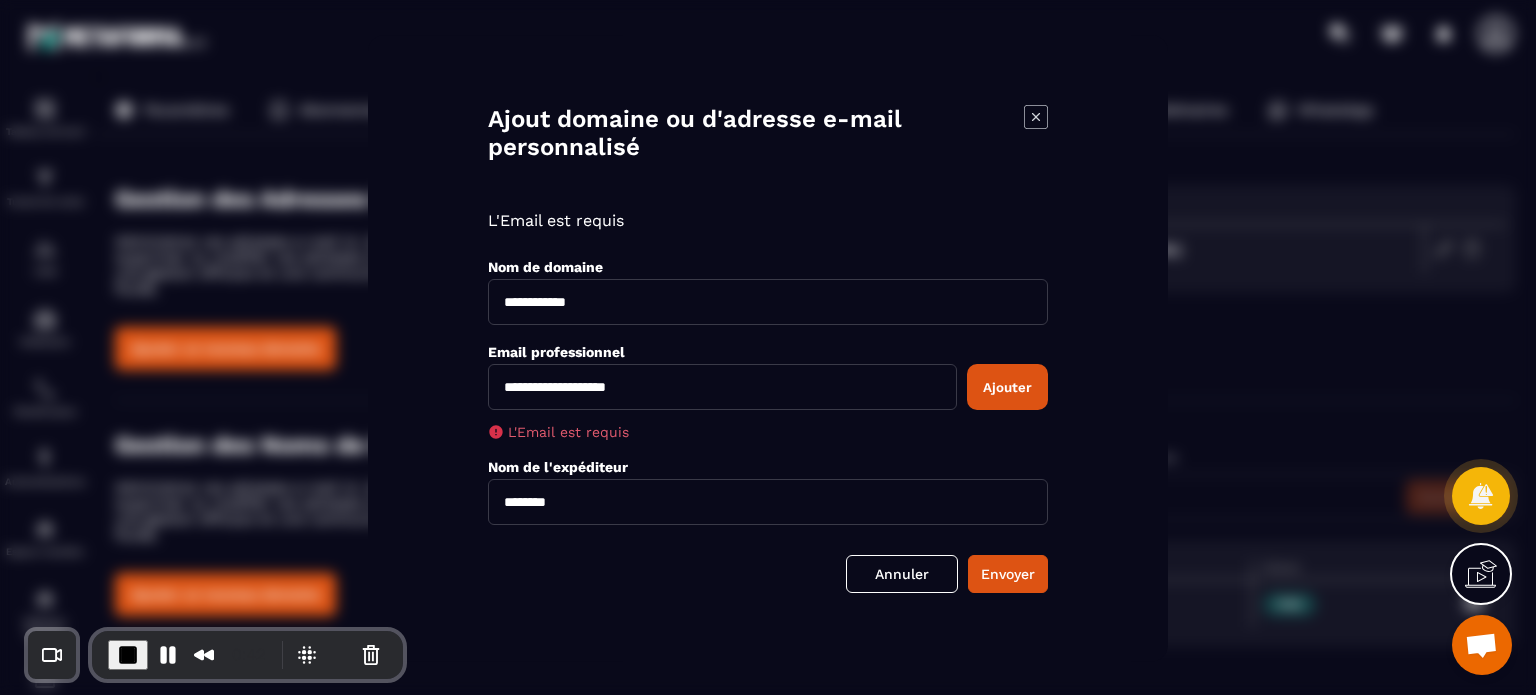 click on "Ajouter" at bounding box center (1007, 387) 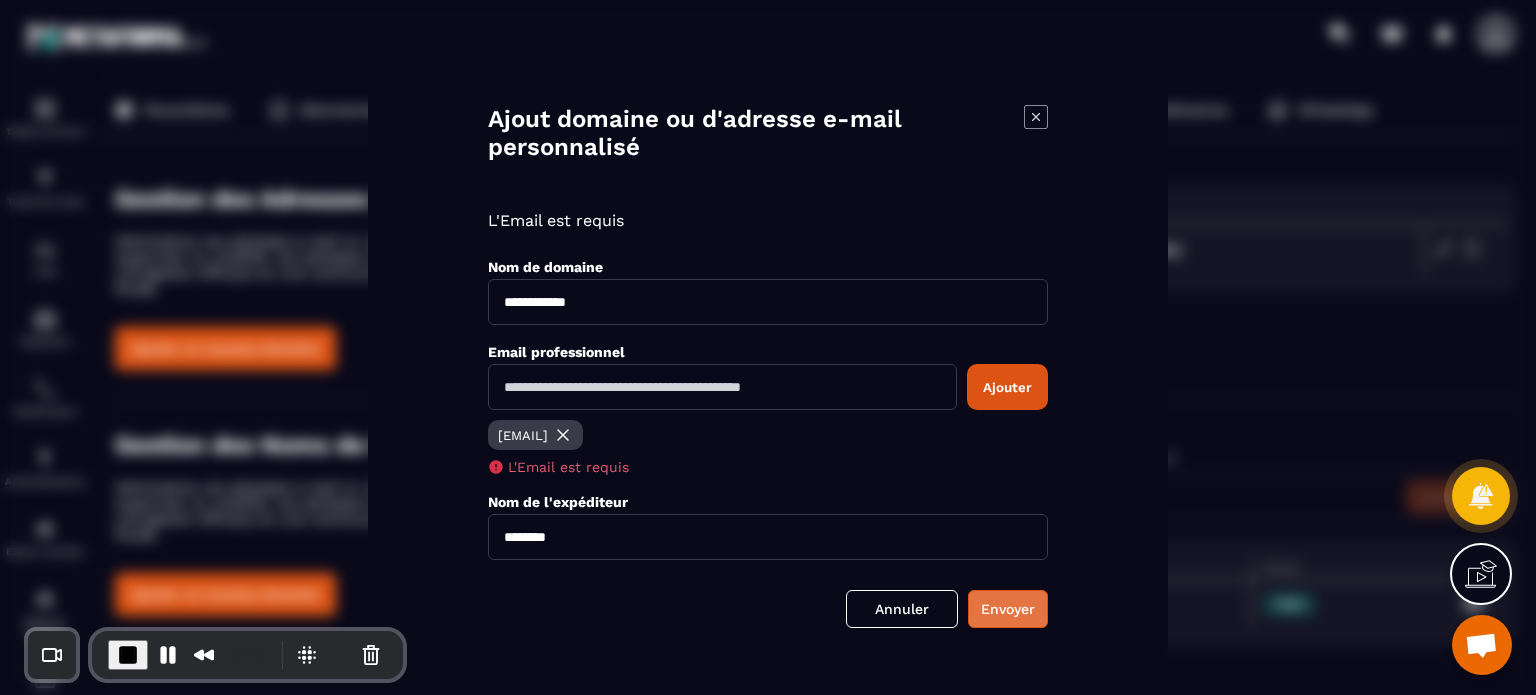 click on "Envoyer" at bounding box center [1008, 609] 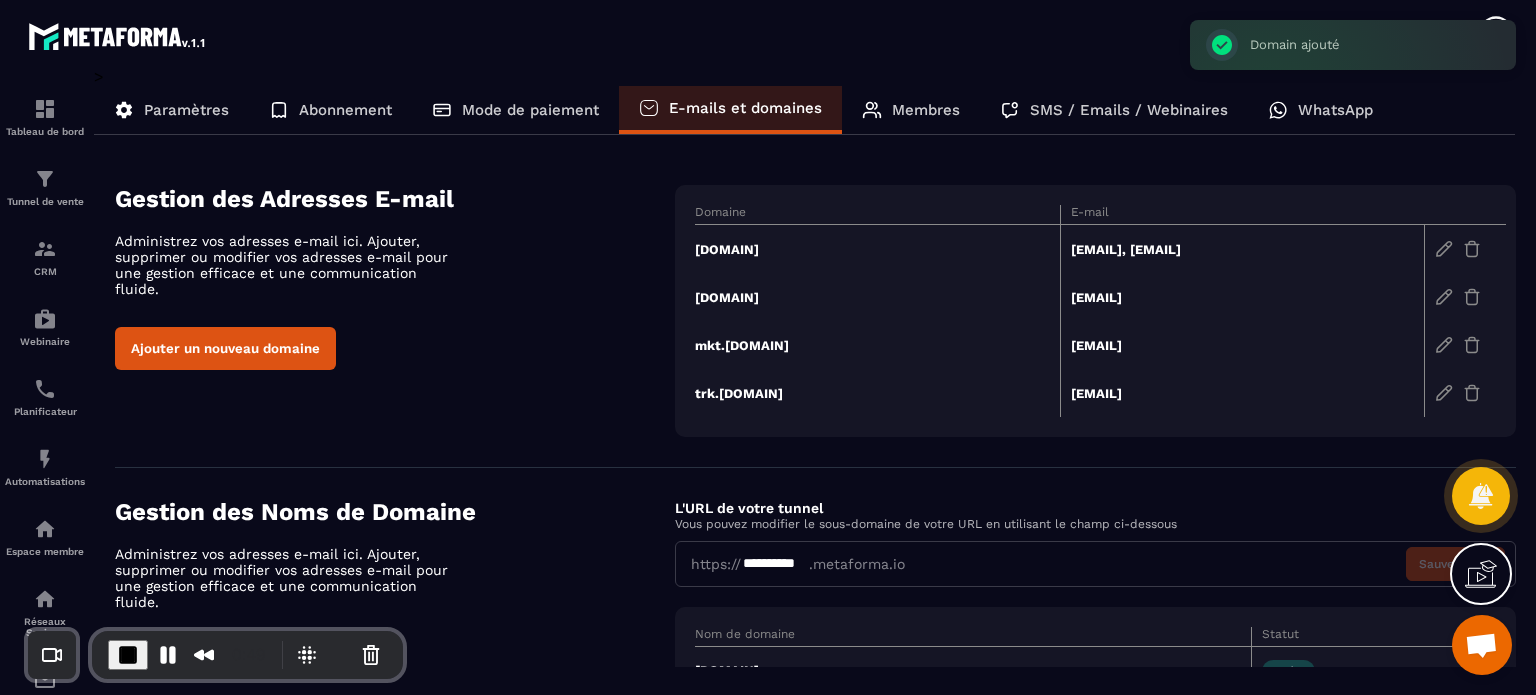 click on "[DOMAIN]" at bounding box center [877, 249] 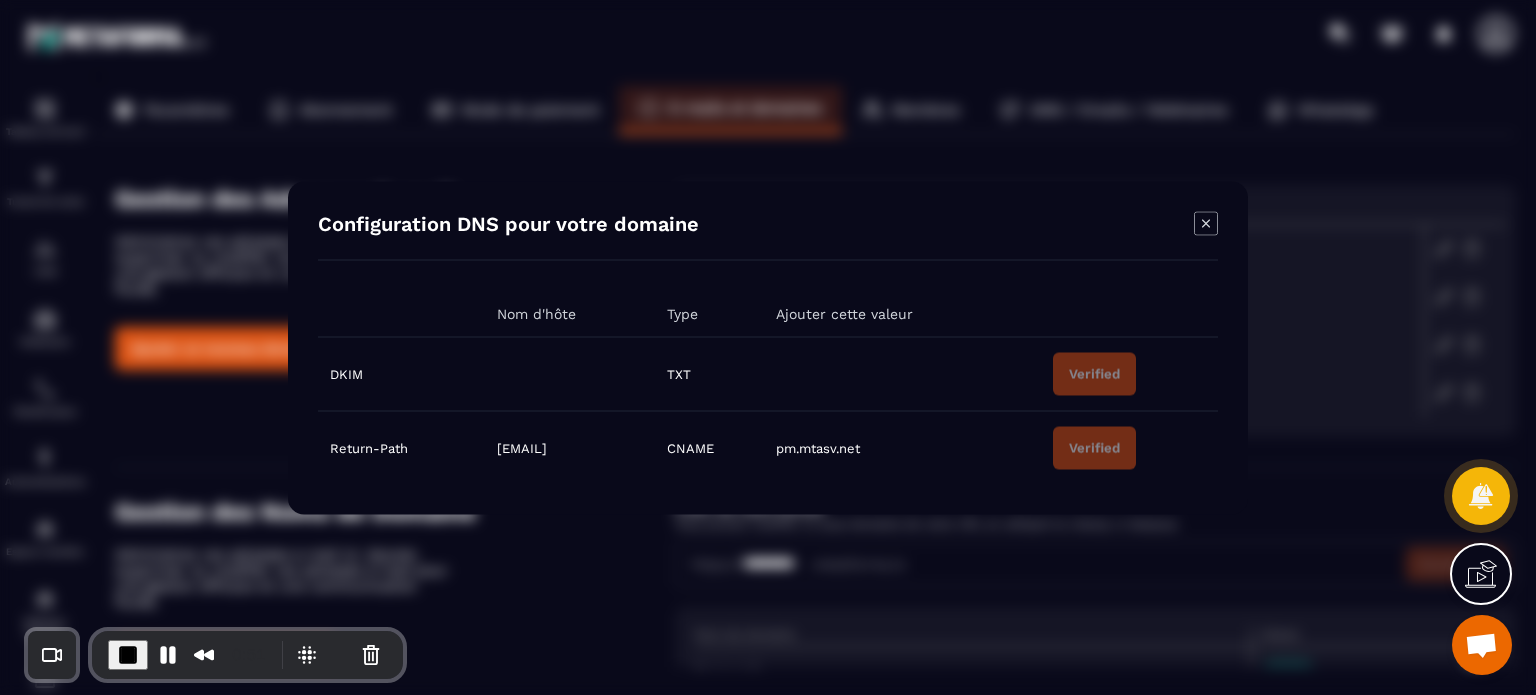 click 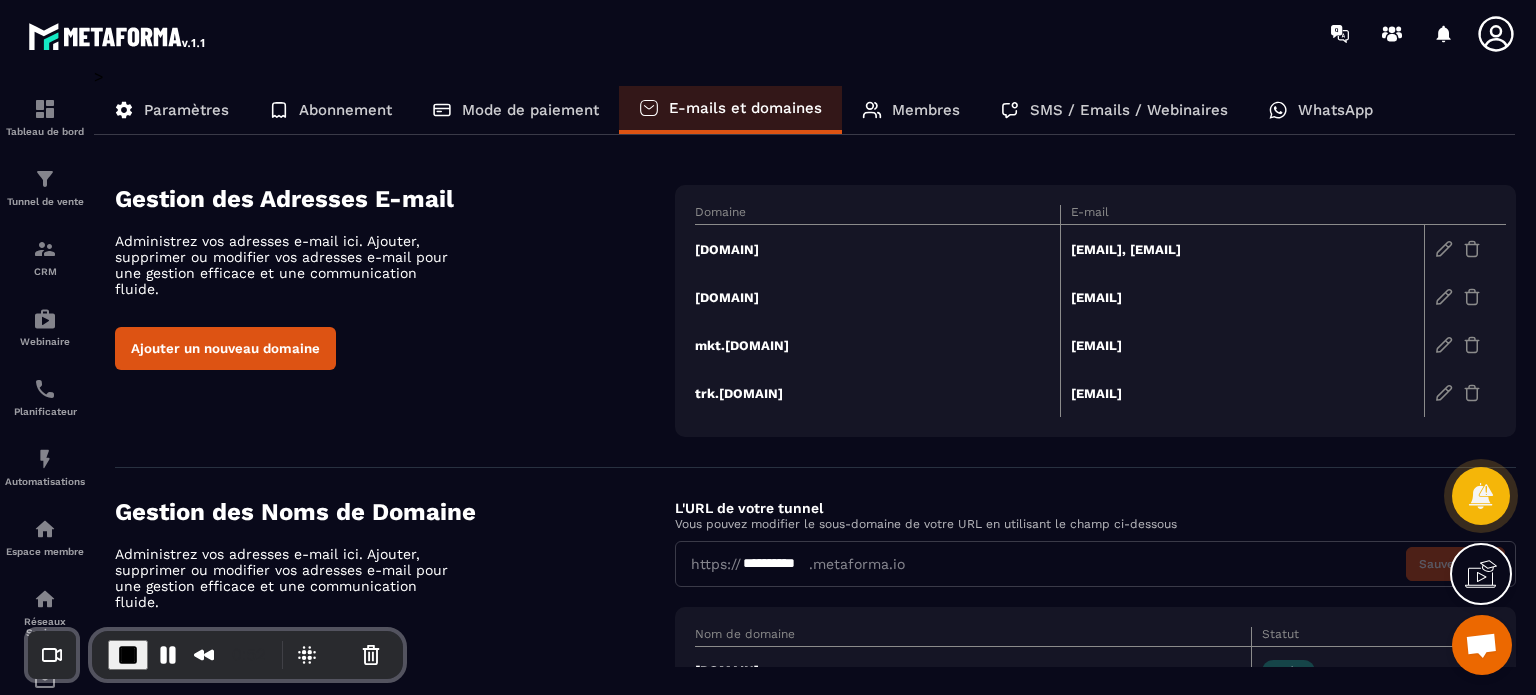 click on "[DOMAIN]" at bounding box center (877, 297) 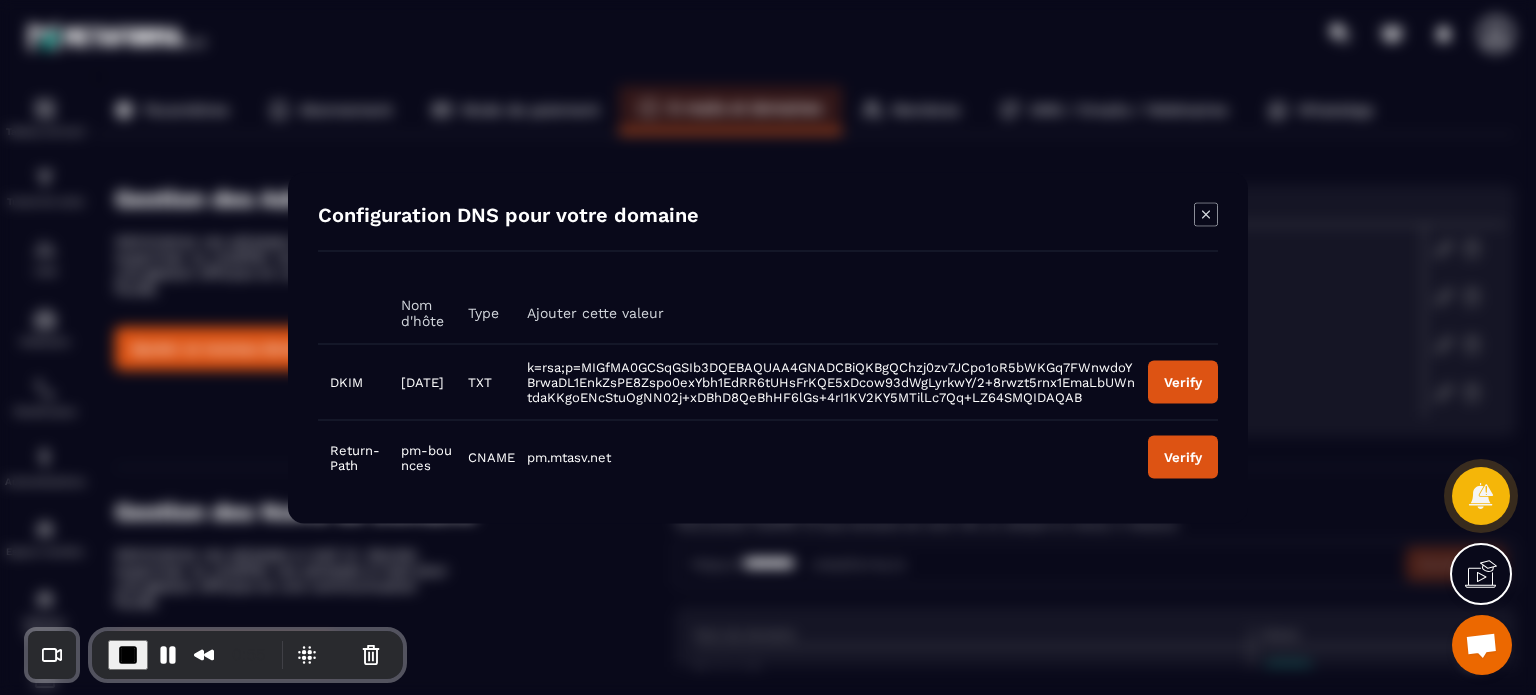 drag, startPoint x: 446, startPoint y: 400, endPoint x: 398, endPoint y: 358, distance: 63.780876 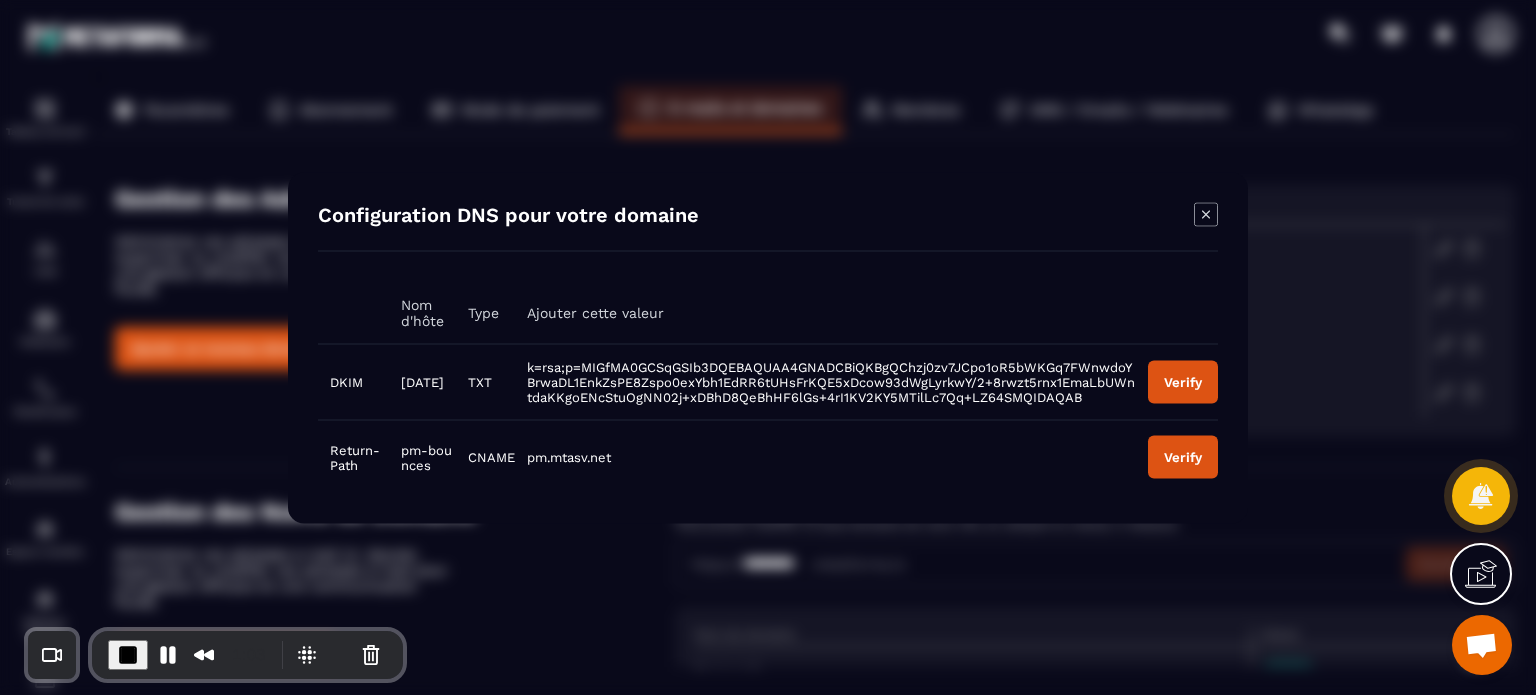 click 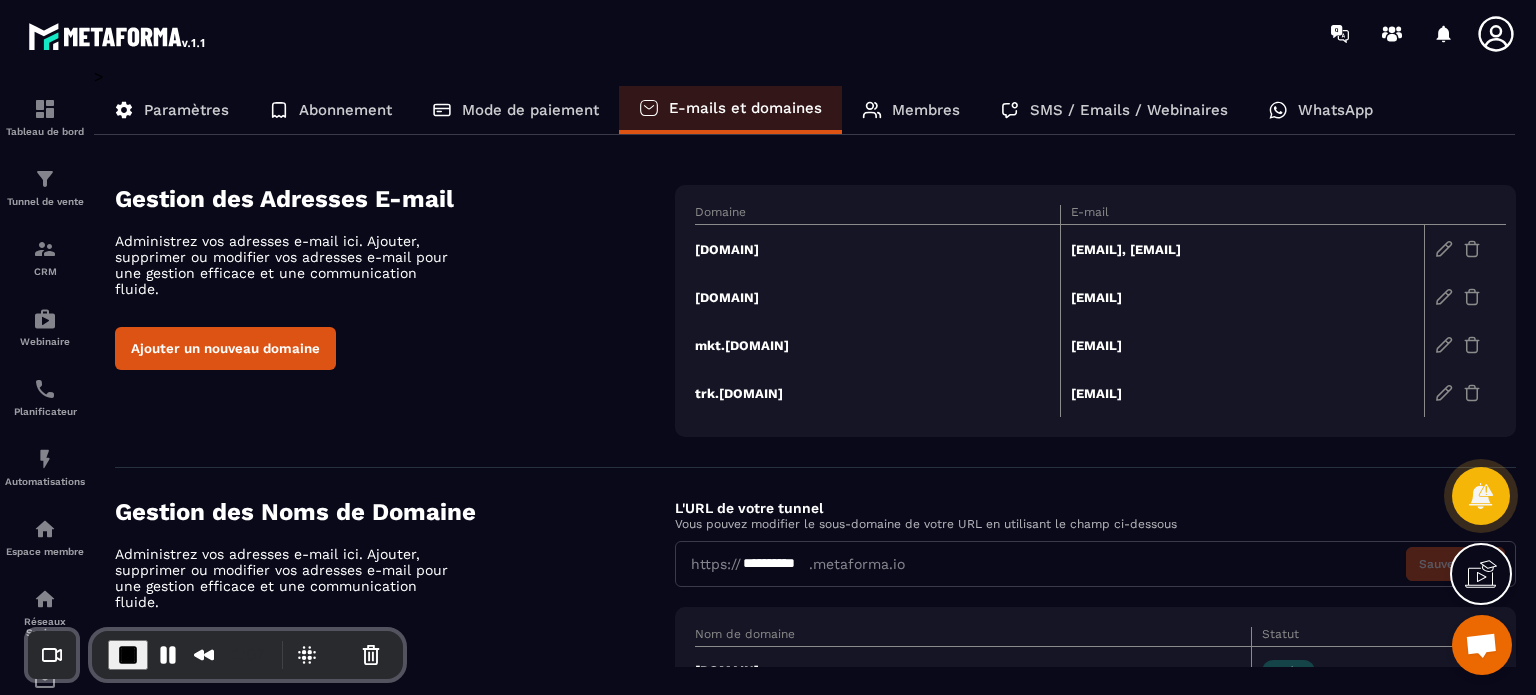 click on "[DOMAIN]" at bounding box center [877, 297] 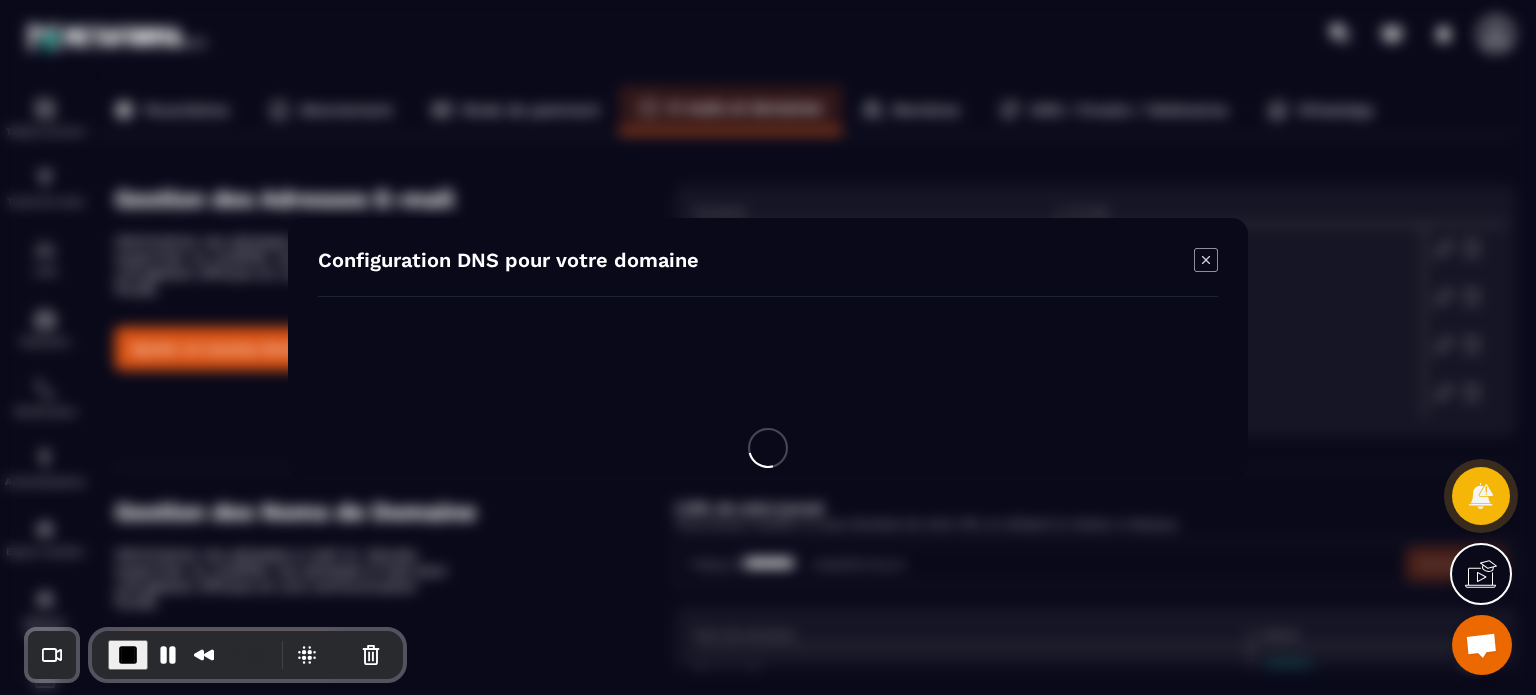 click on "Configuration DNS pour votre domaine" at bounding box center (768, 348) 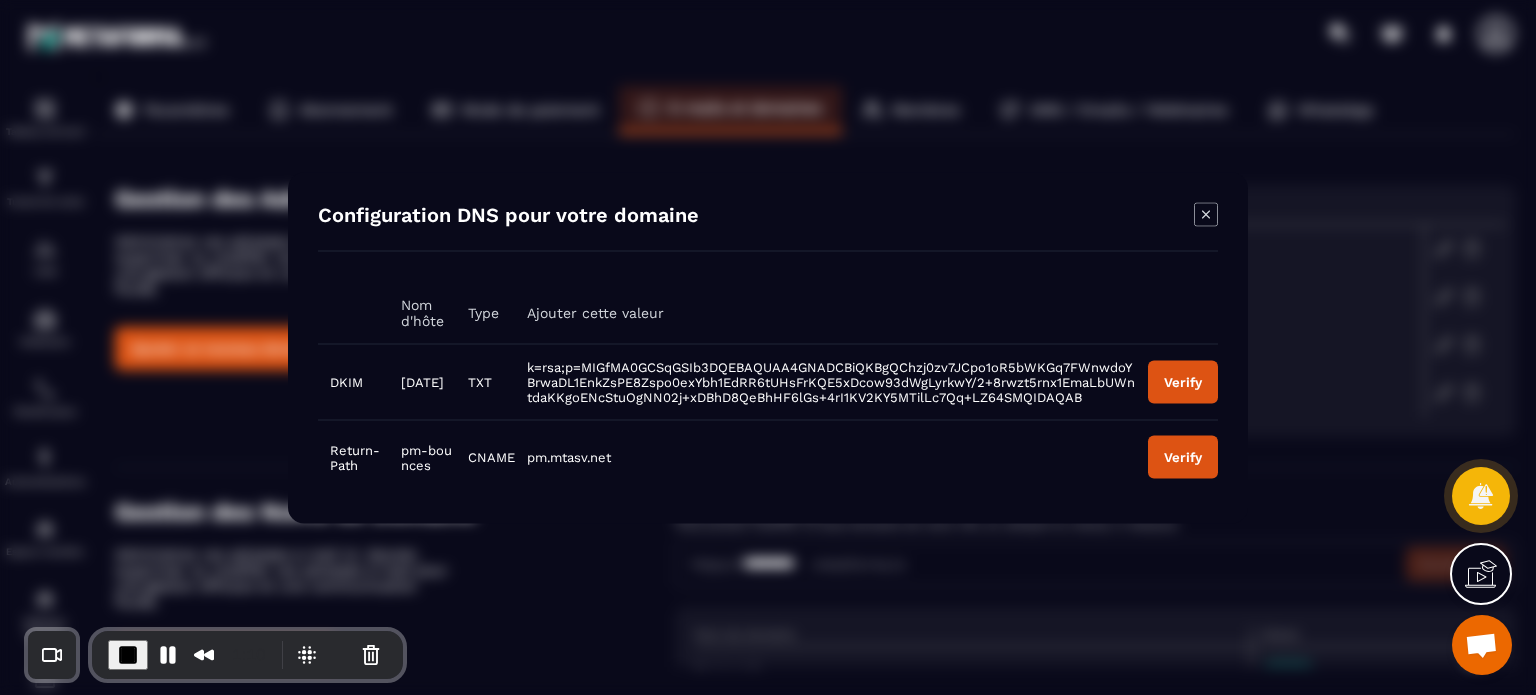 click 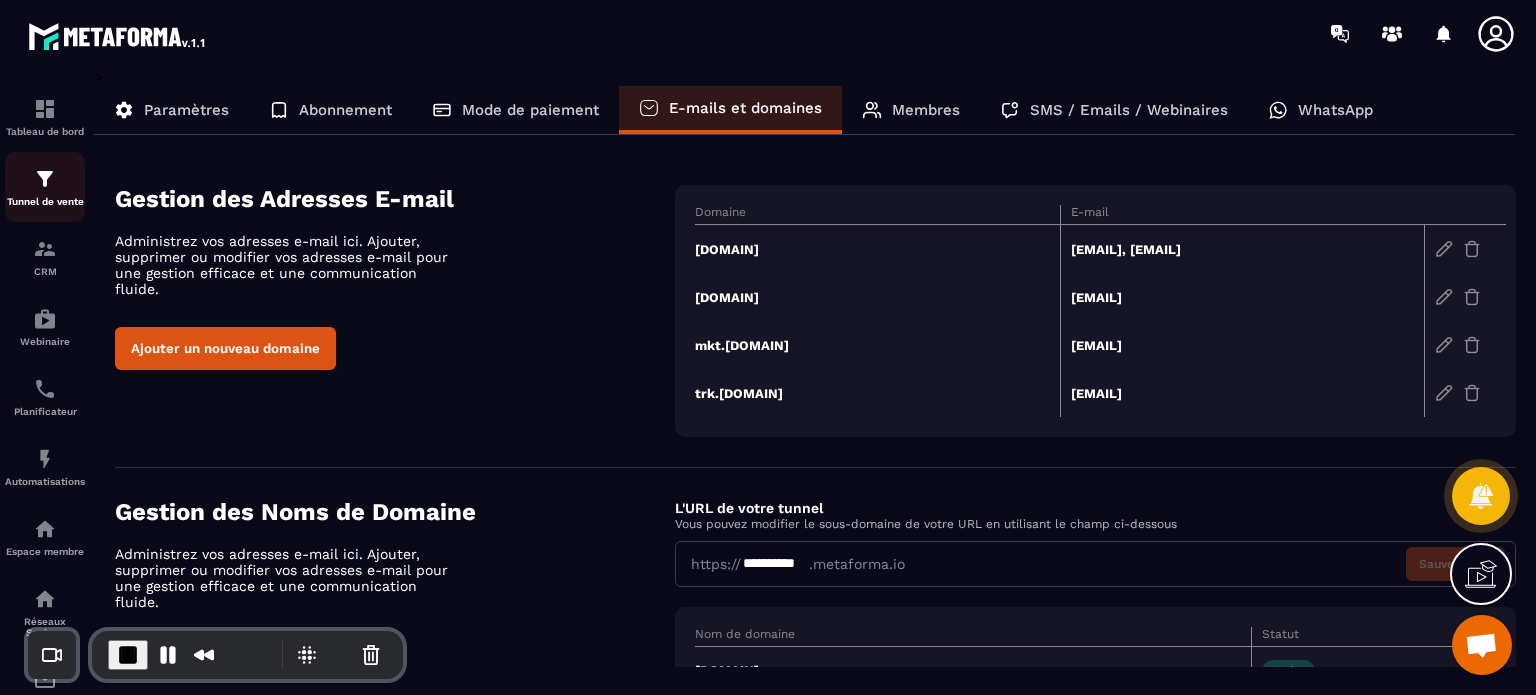 click on "Tunnel de vente" at bounding box center [45, 201] 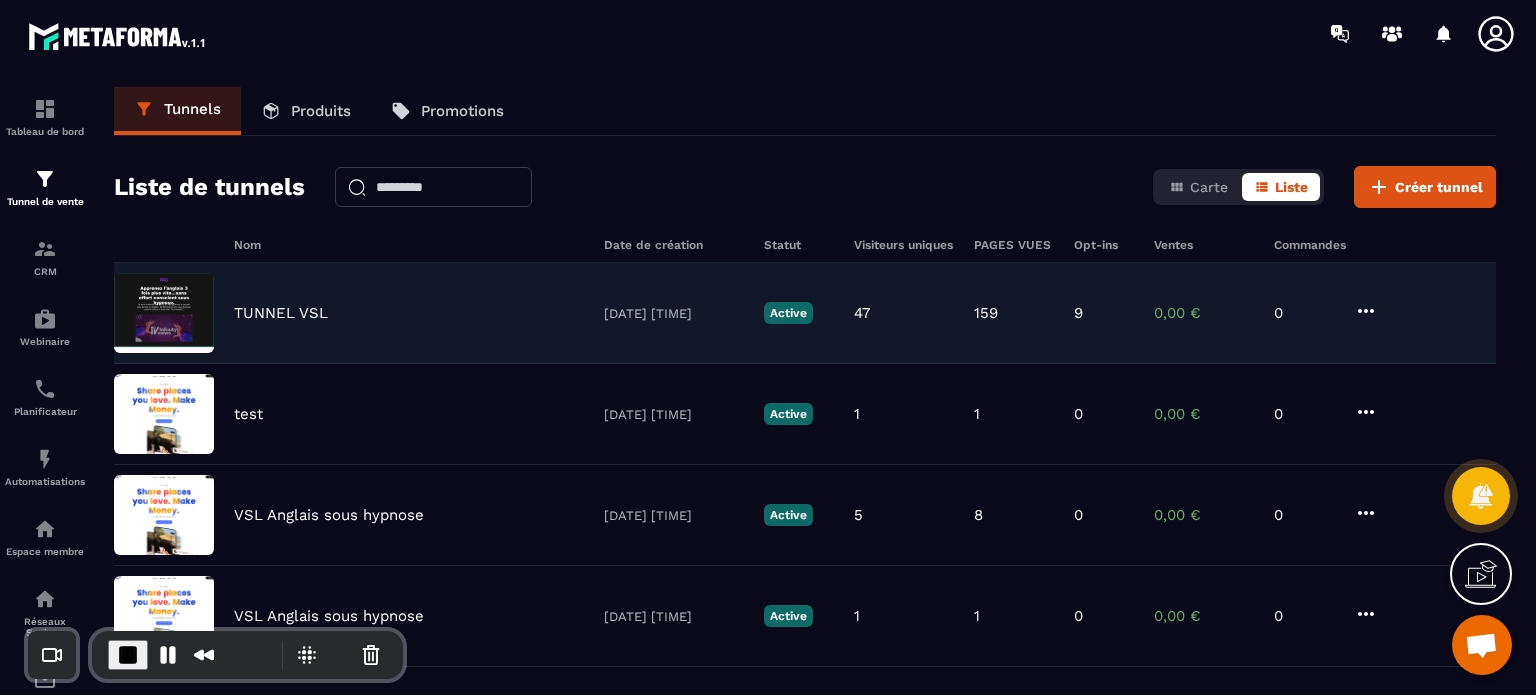 click on "TUNNEL VSL" at bounding box center (281, 313) 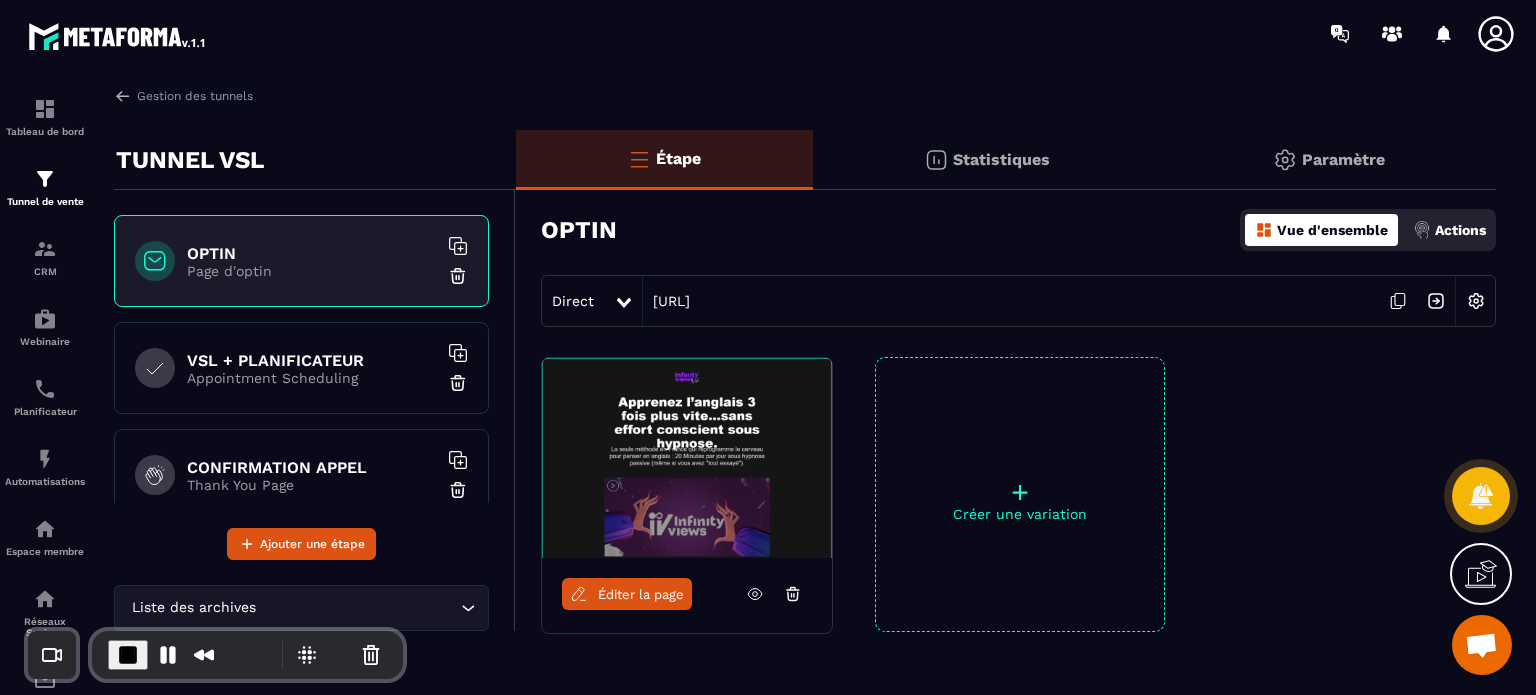 click on "Paramètre" at bounding box center (1343, 159) 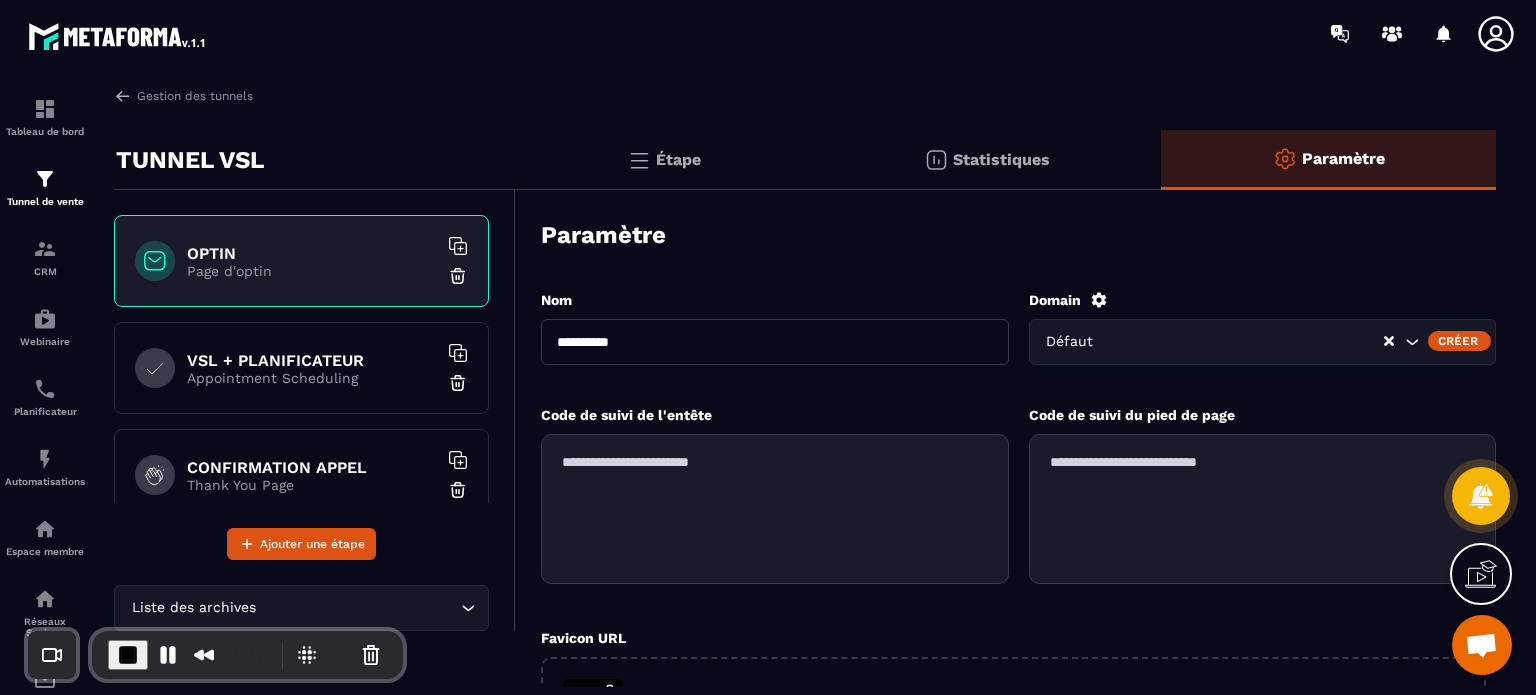 click 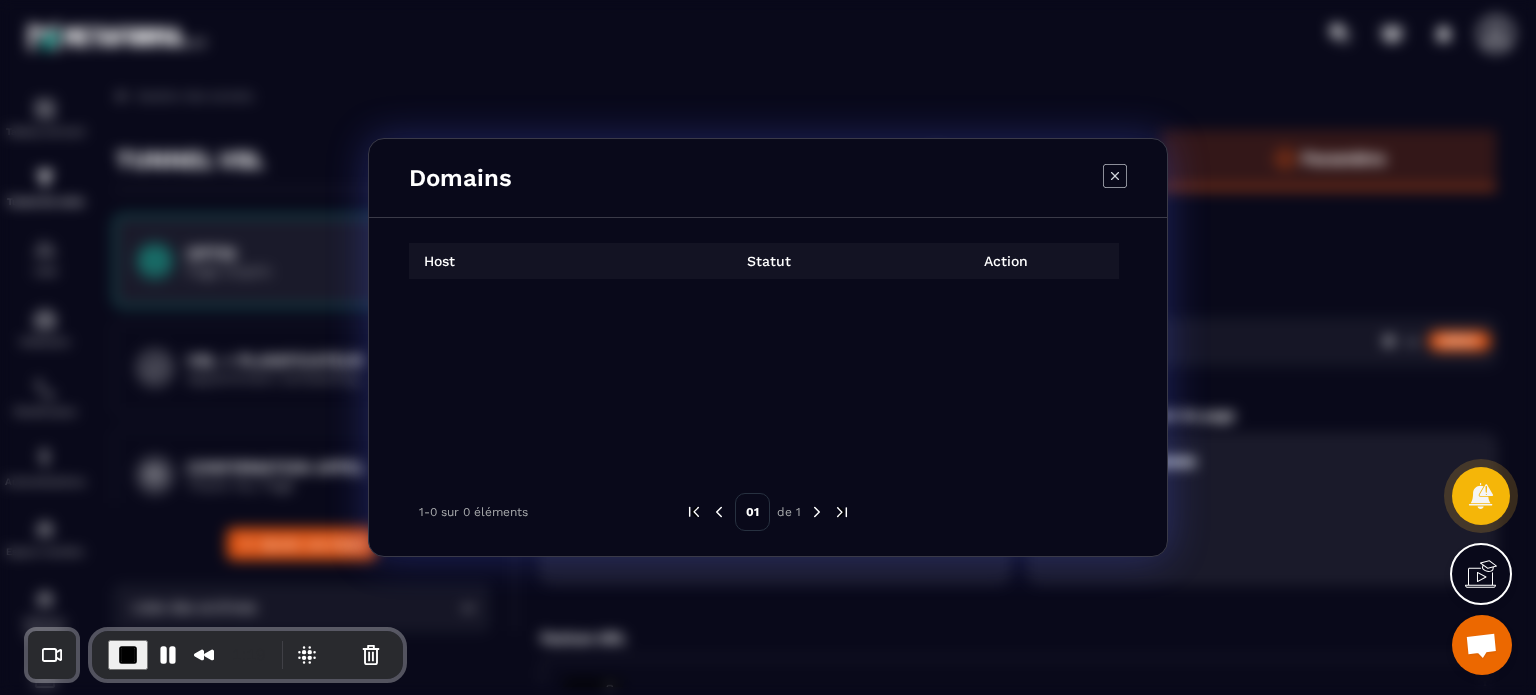 click 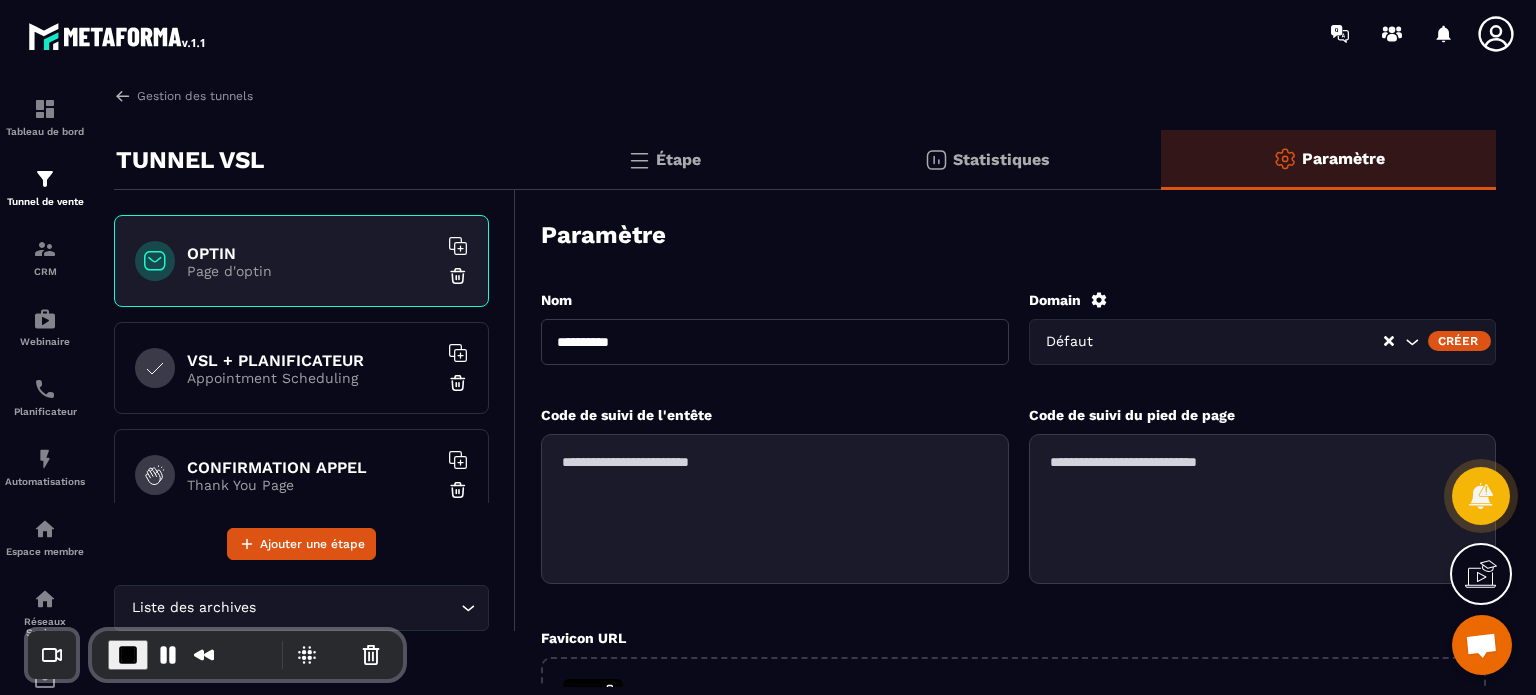 click on "Créer" at bounding box center [1459, 341] 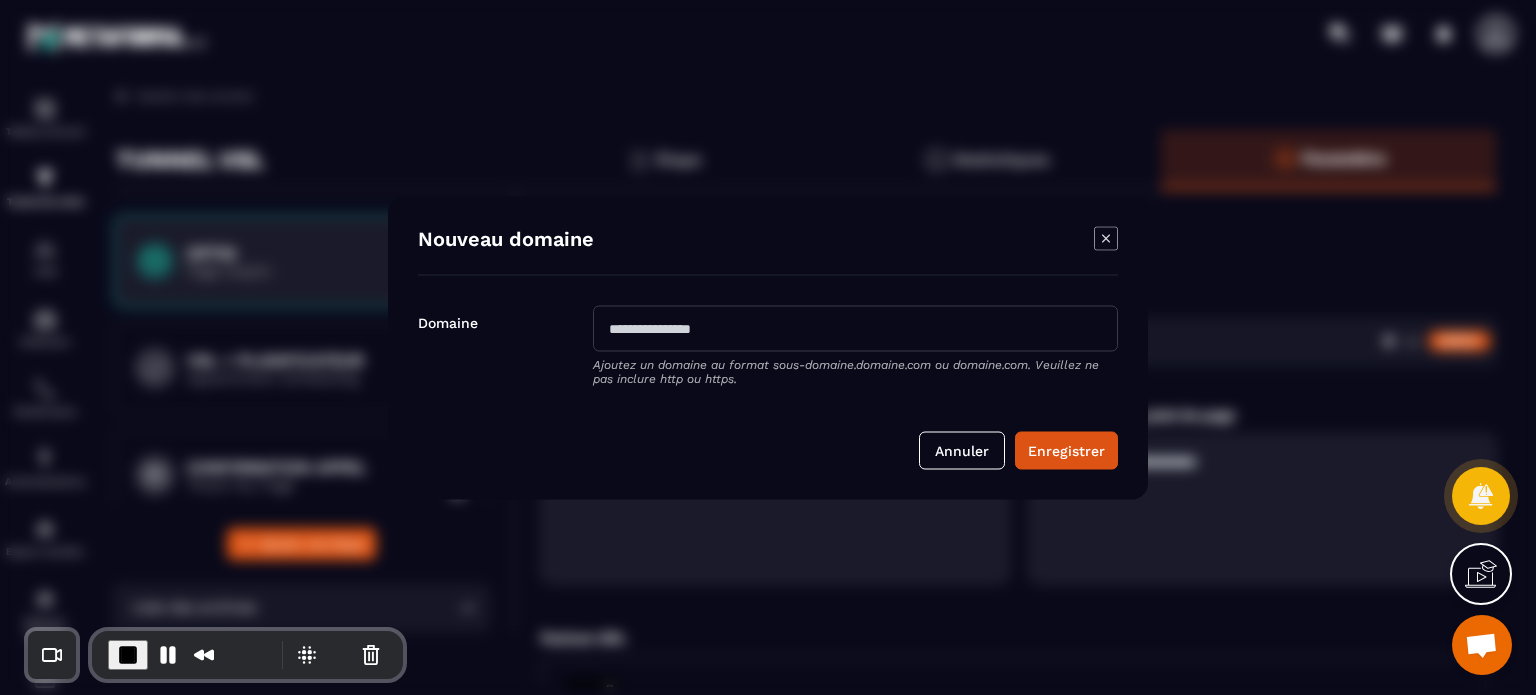click at bounding box center (855, 328) 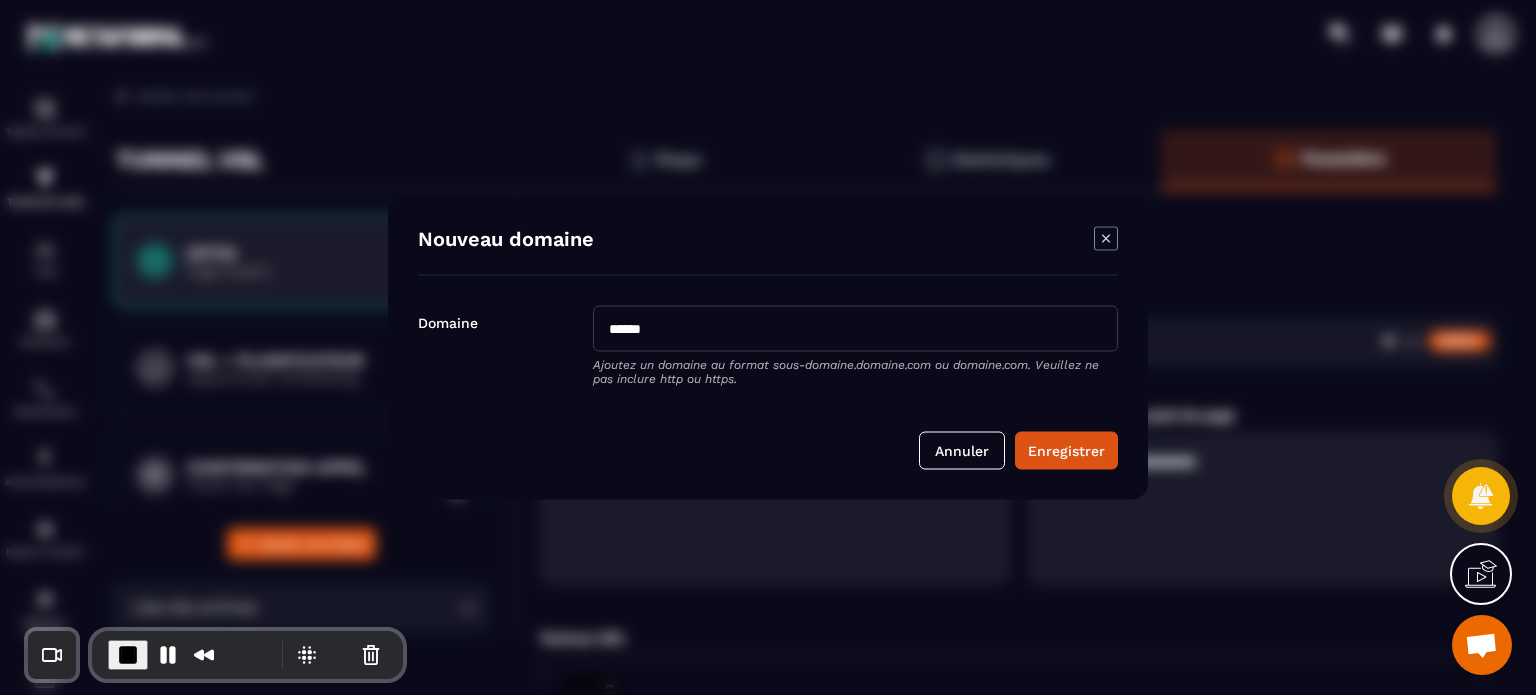 type on "**********" 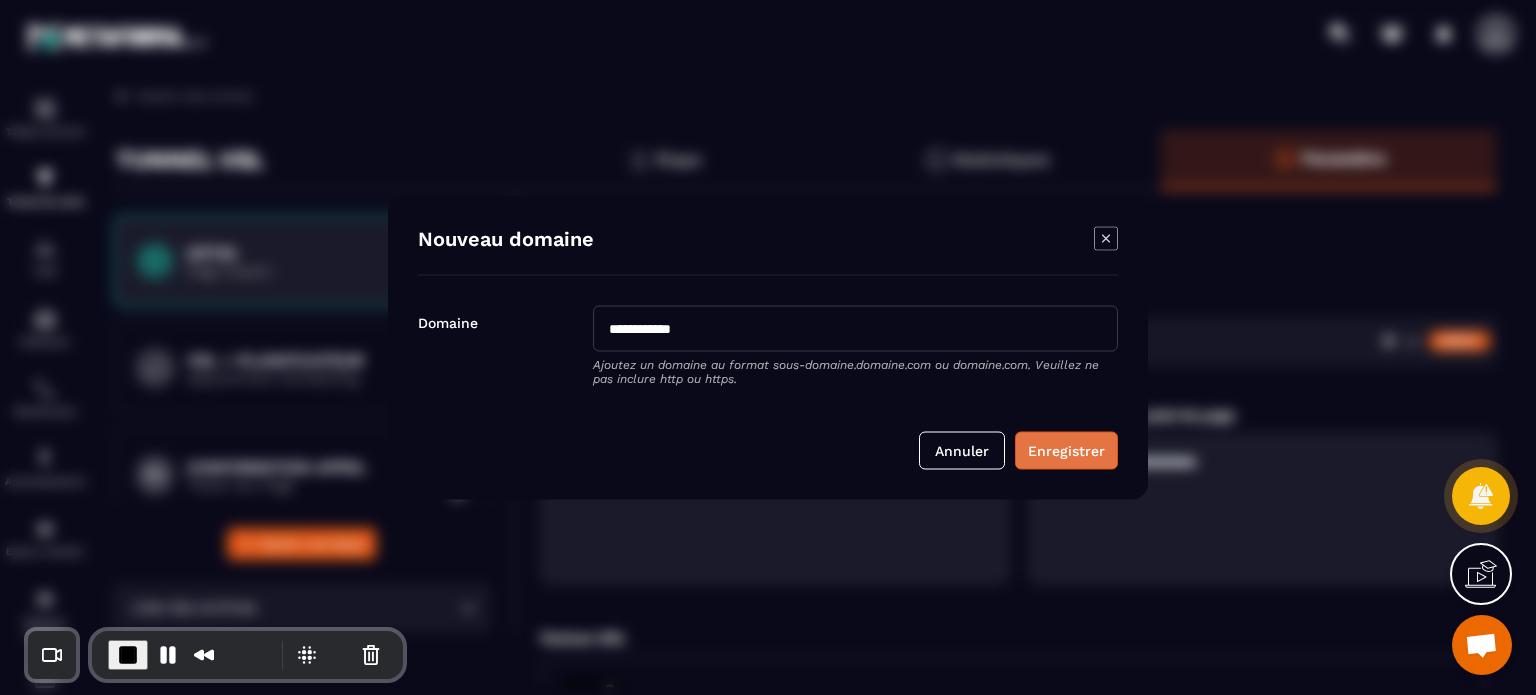 click on "Enregistrer" at bounding box center [1066, 450] 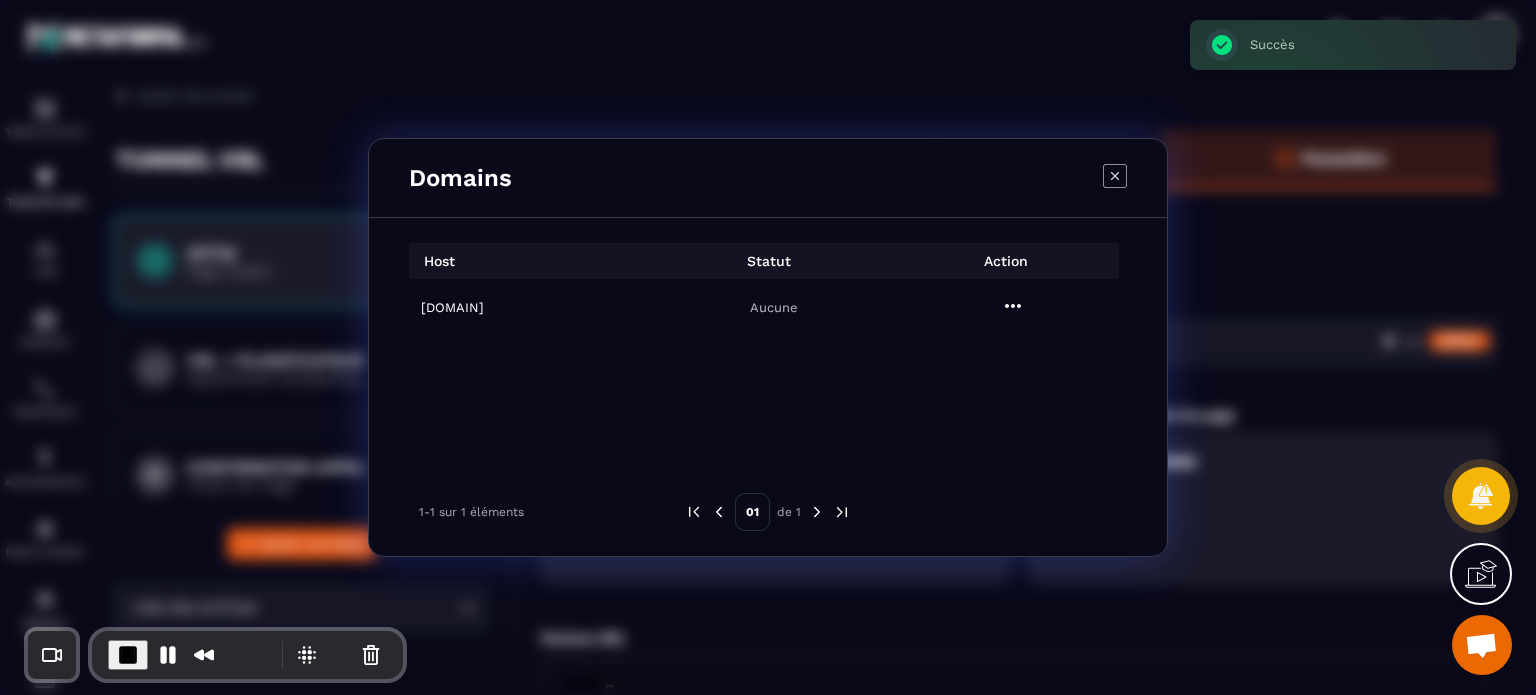 click on "[DOMAIN]" at bounding box center [534, 307] 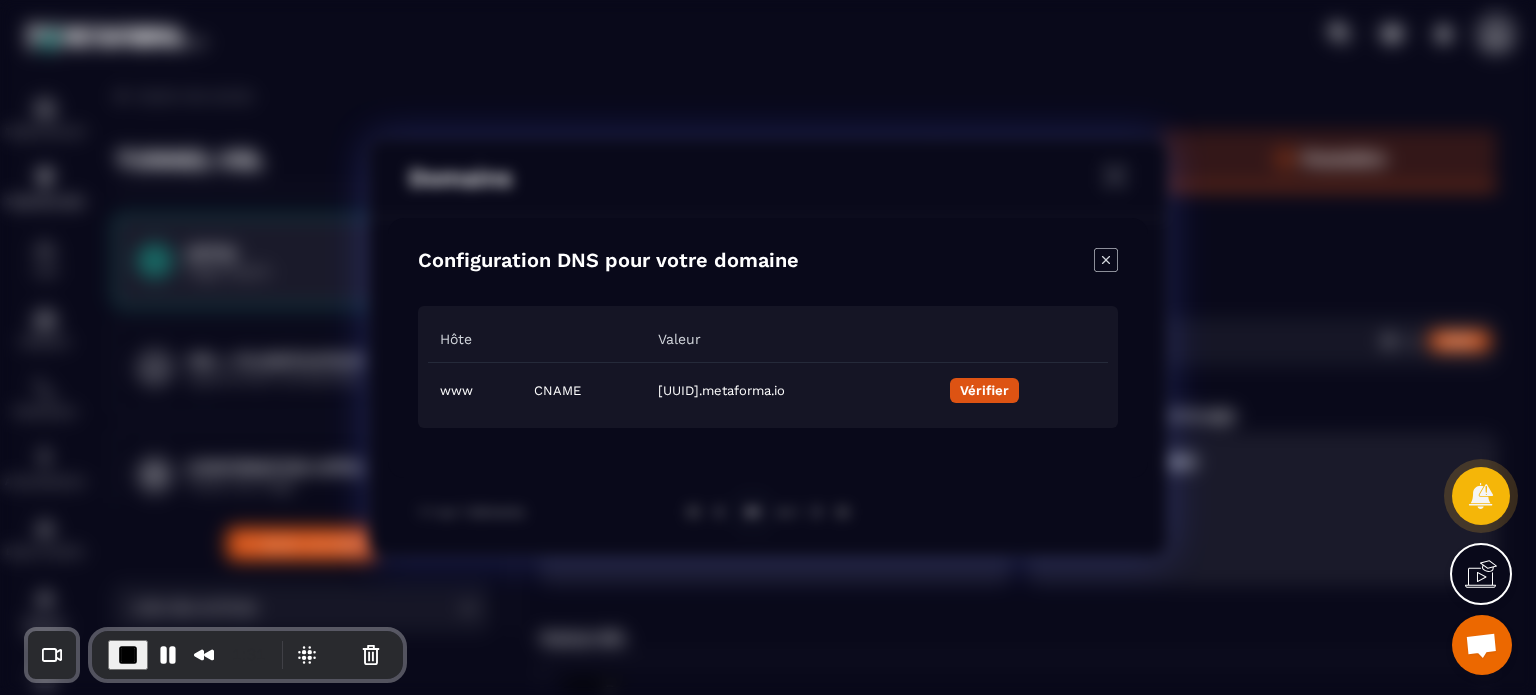 click 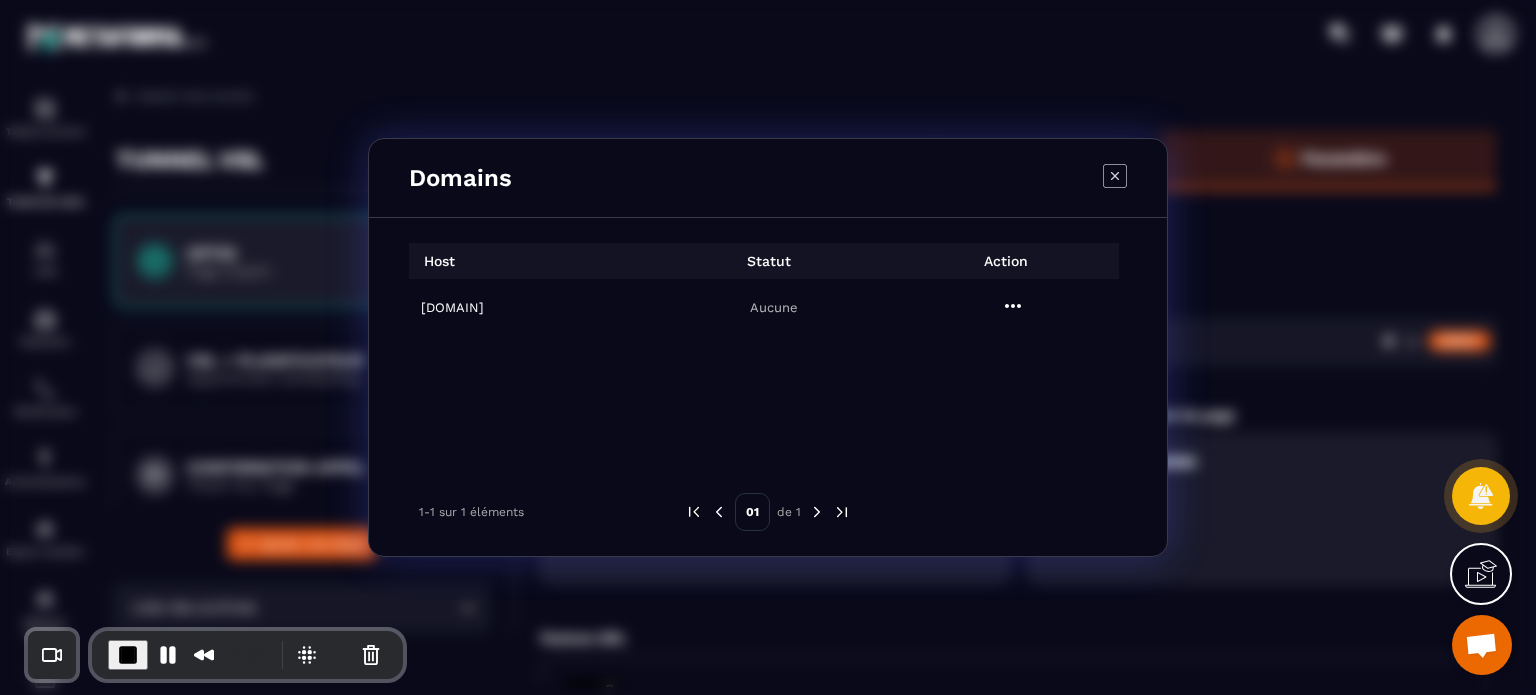 click 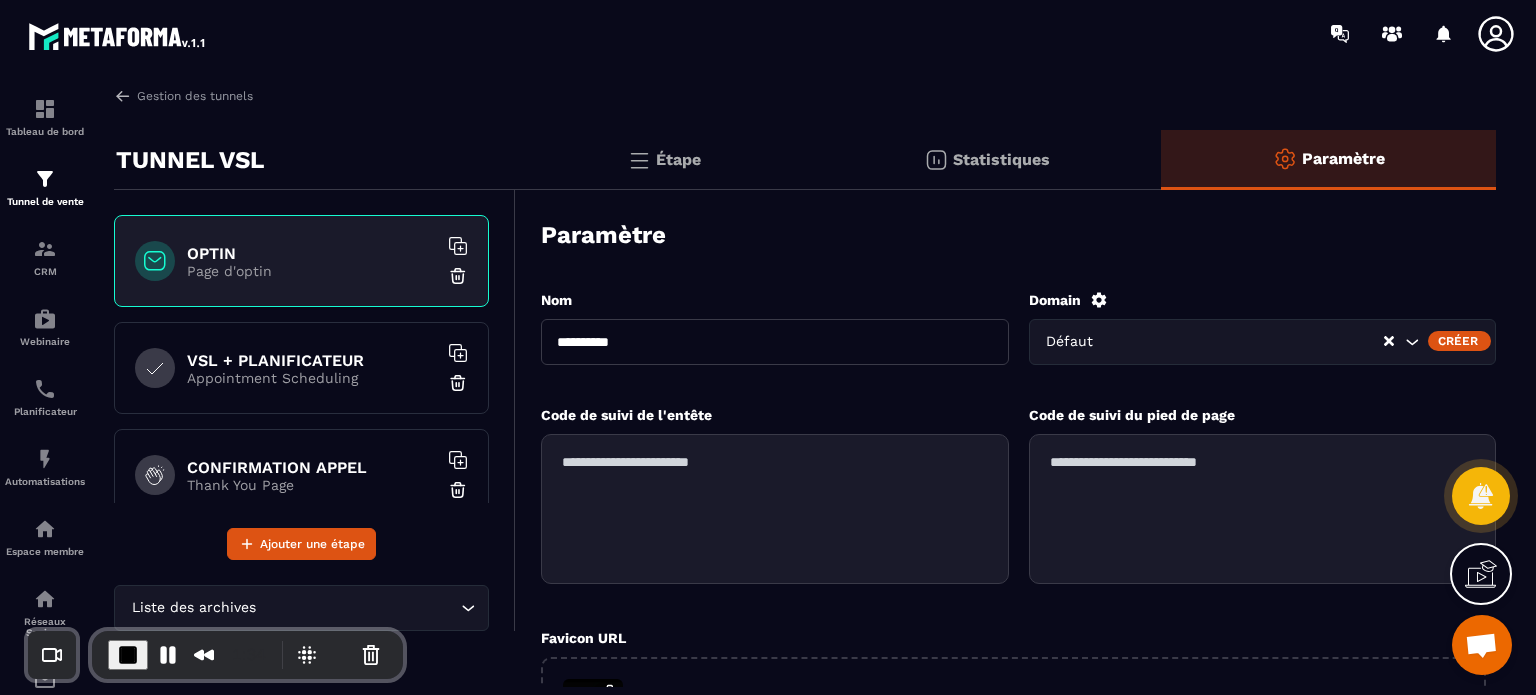 click on "Créer" at bounding box center [1459, 341] 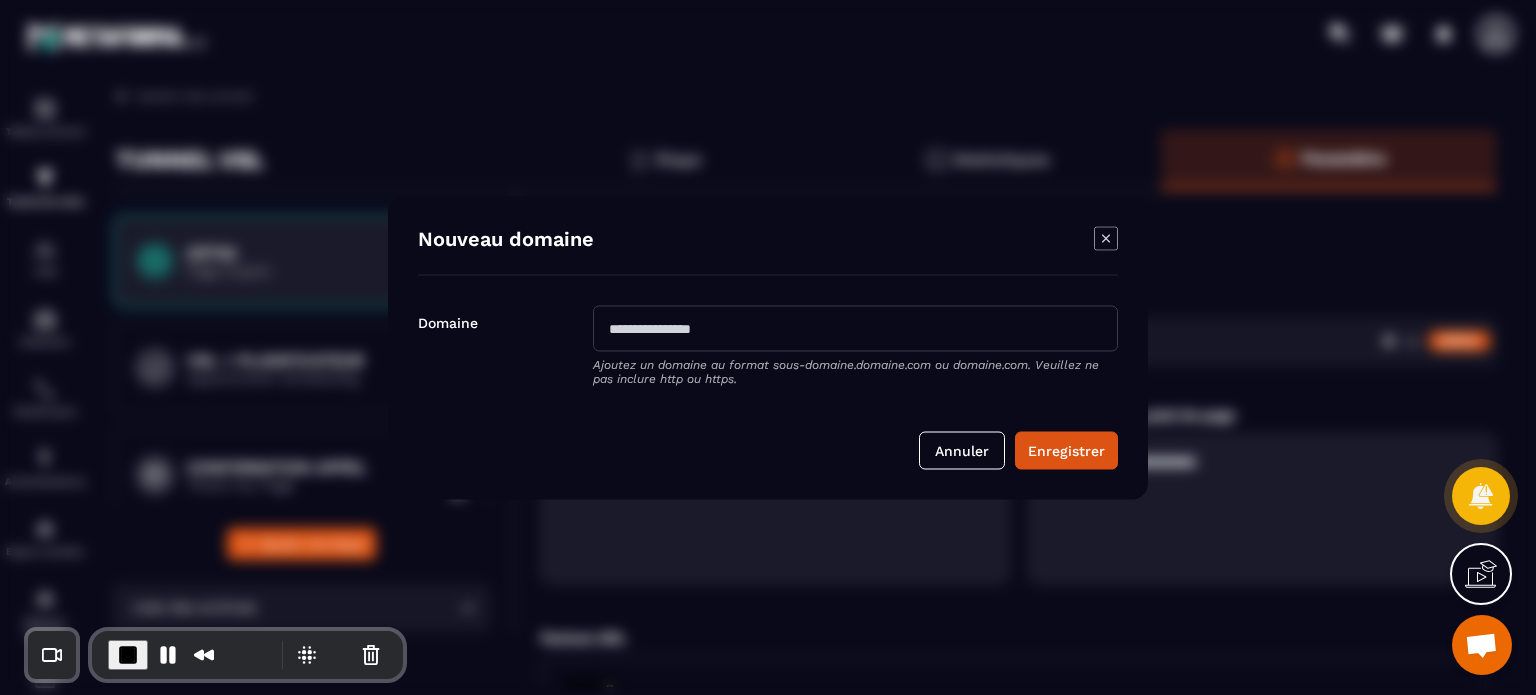 click 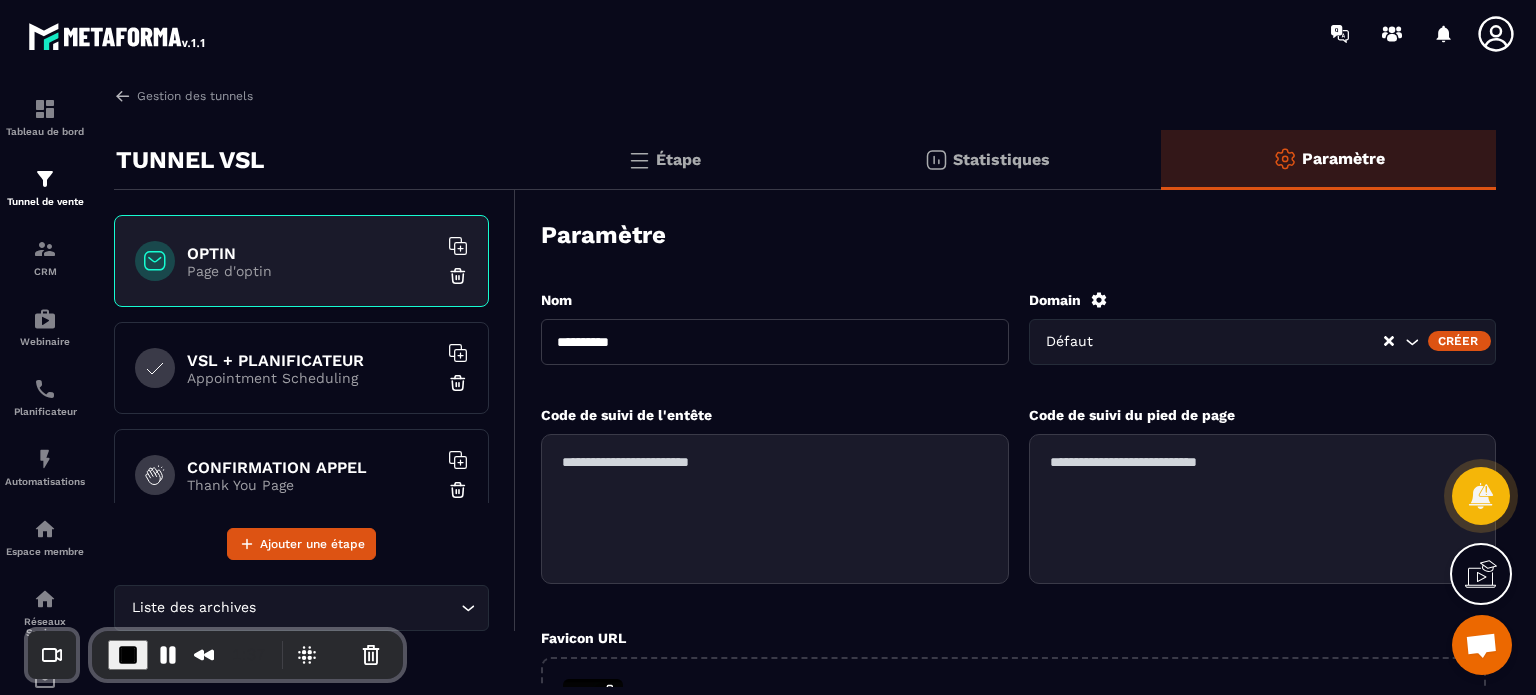 click 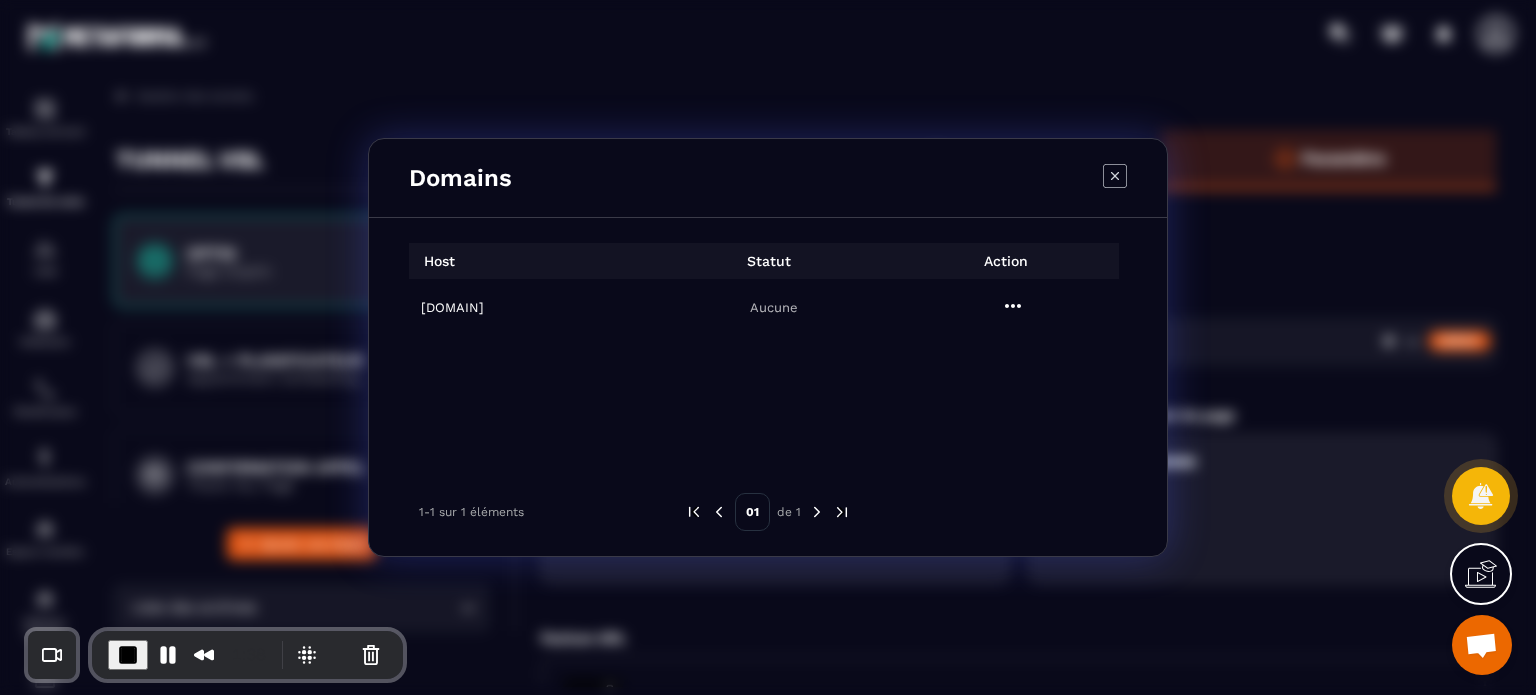 click 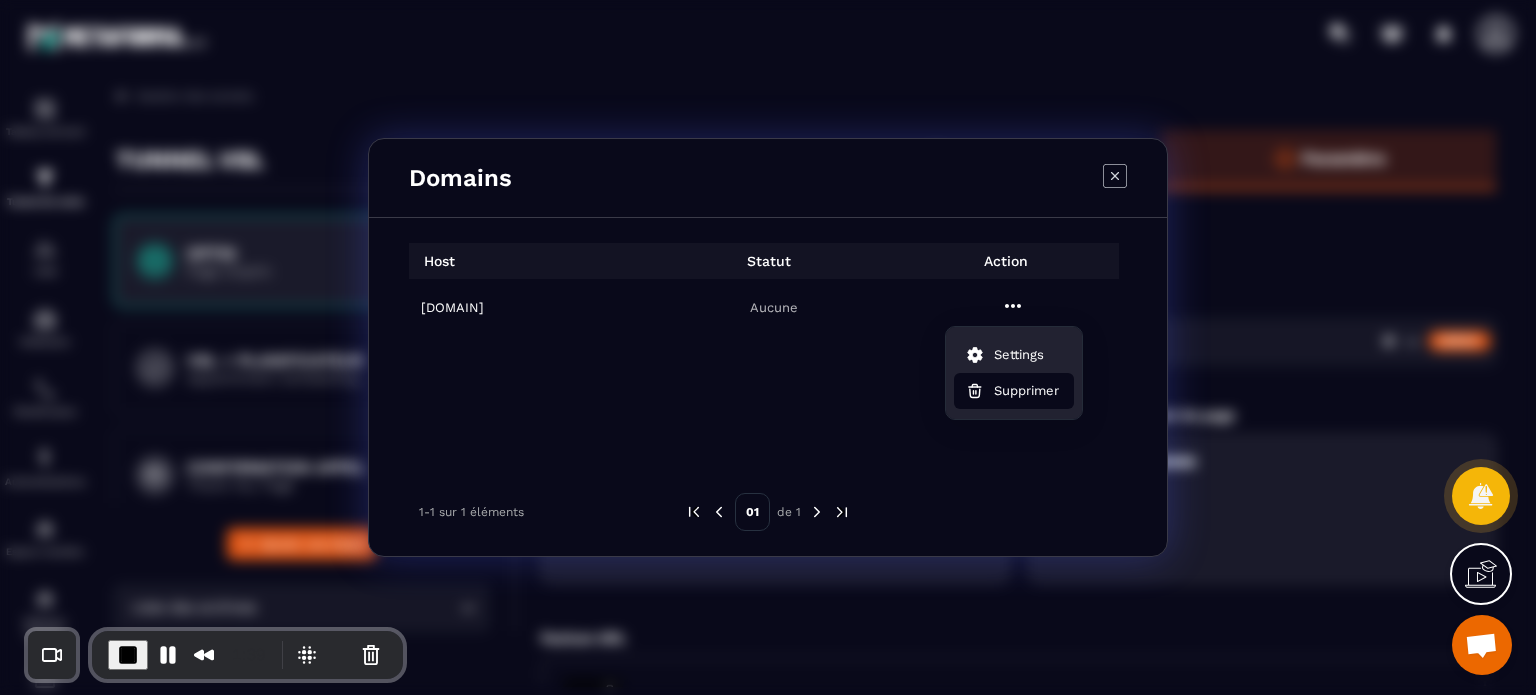 click on "Supprimer" at bounding box center (1026, 391) 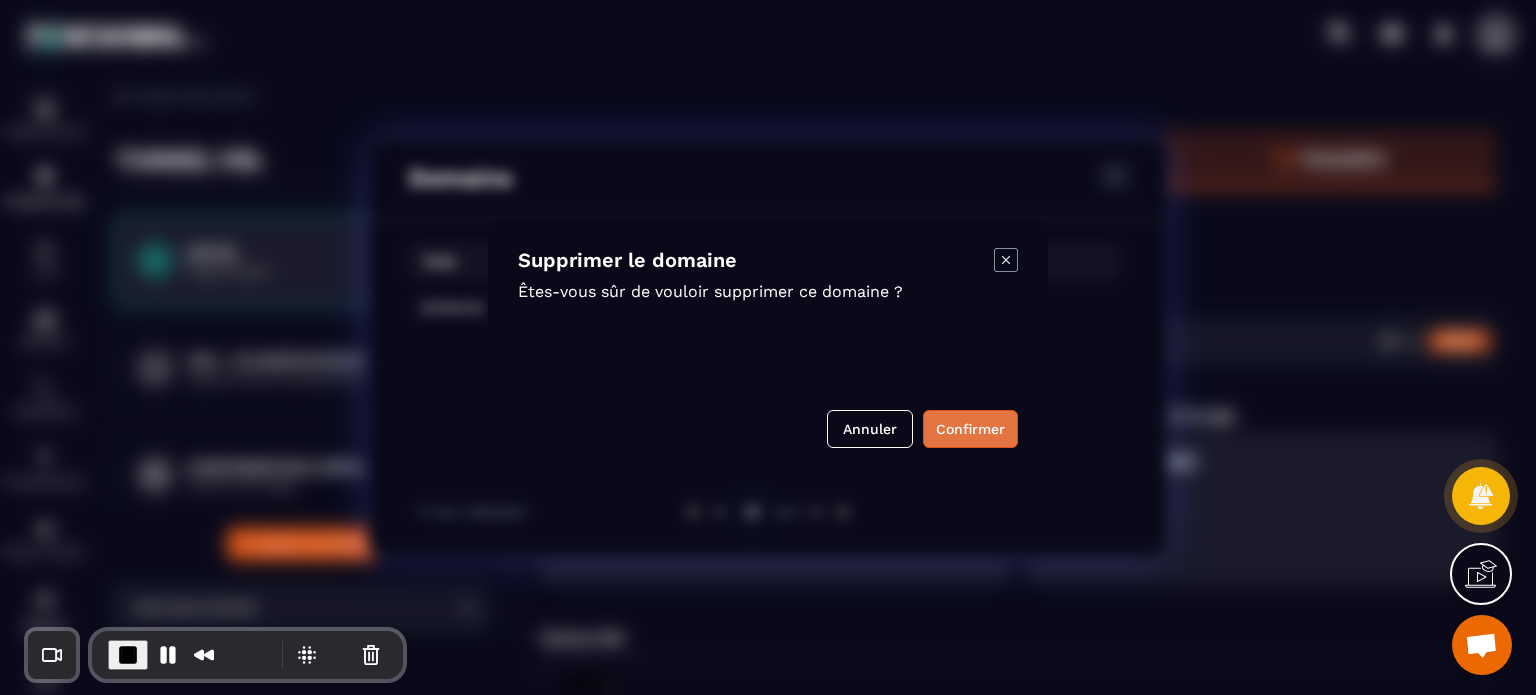 click on "Confirmer" at bounding box center (970, 429) 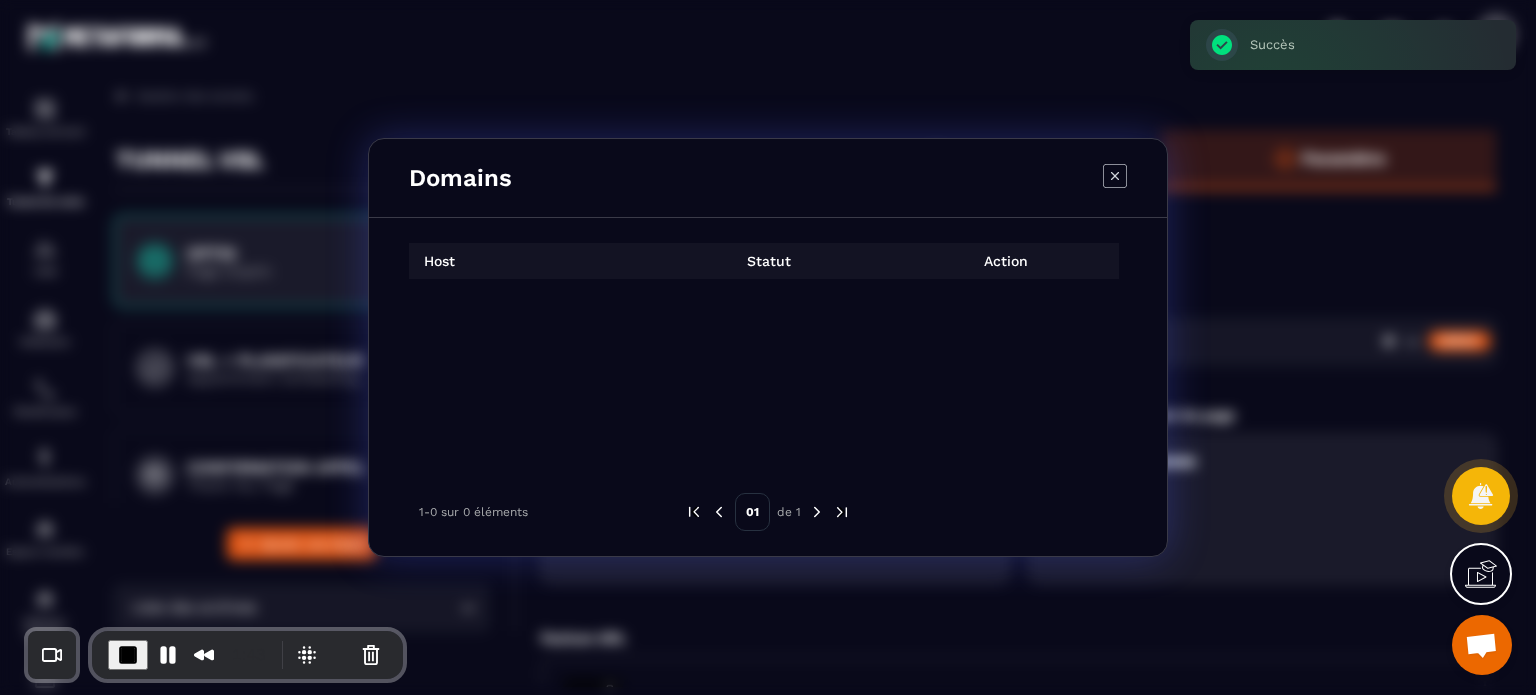 click at bounding box center [128, 655] 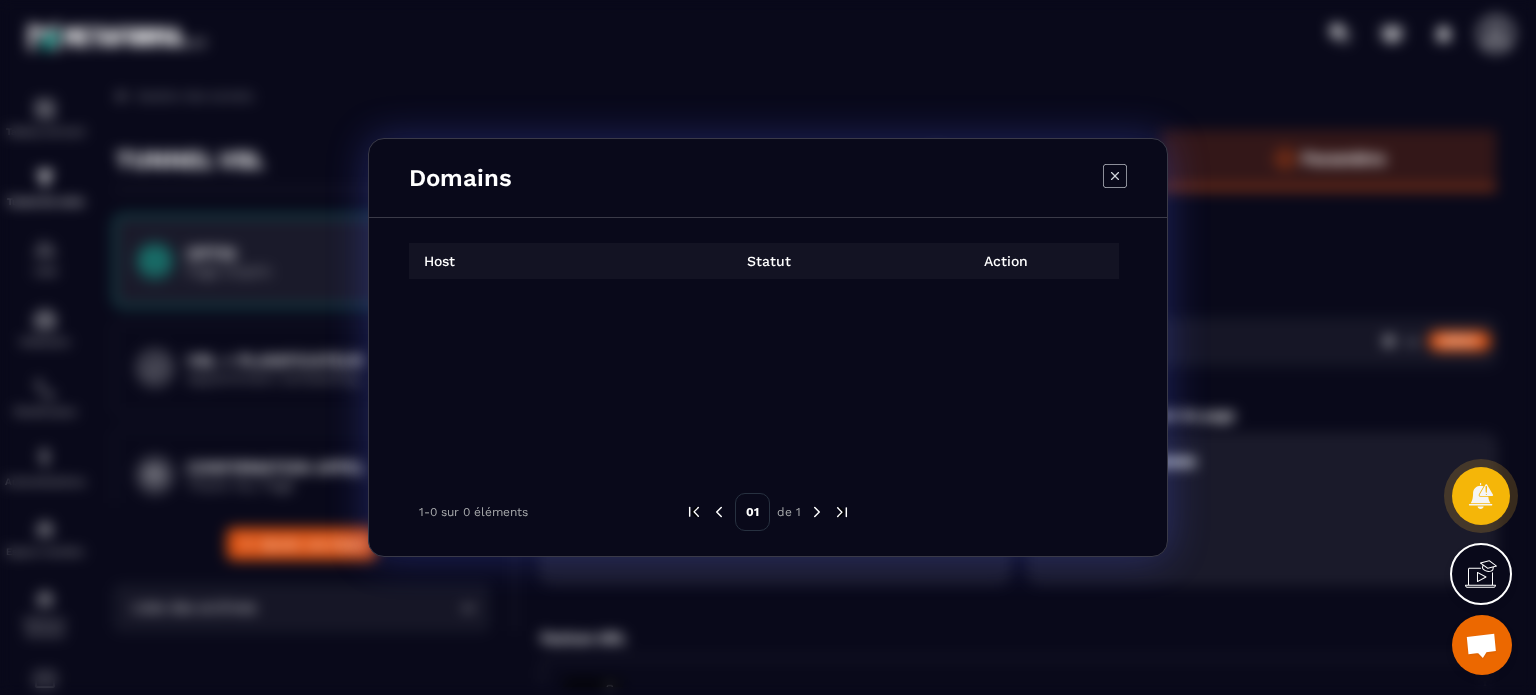 click 